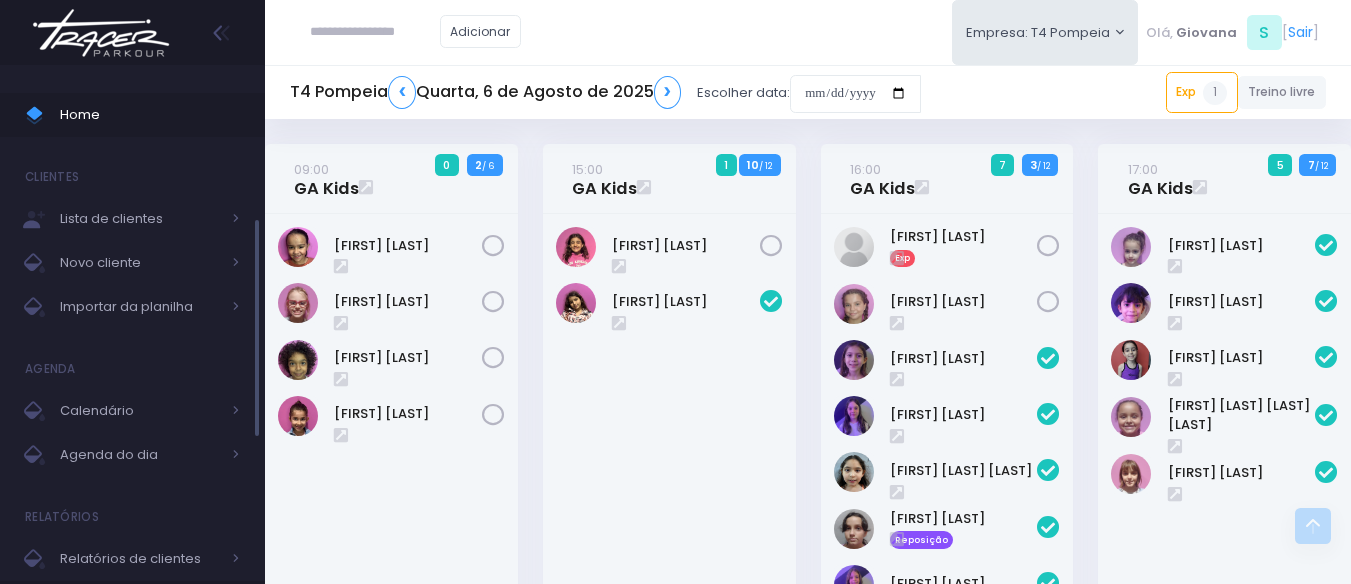 scroll, scrollTop: 828, scrollLeft: 0, axis: vertical 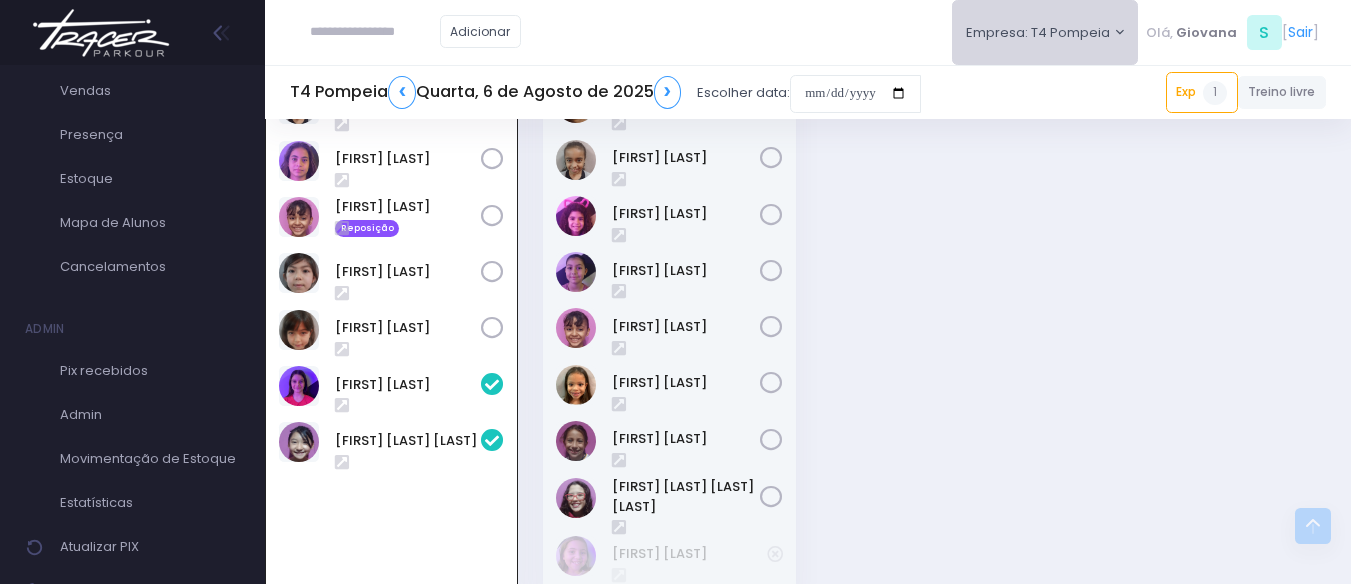 click on "Empresa: T4 Pompeia" at bounding box center [1045, 32] 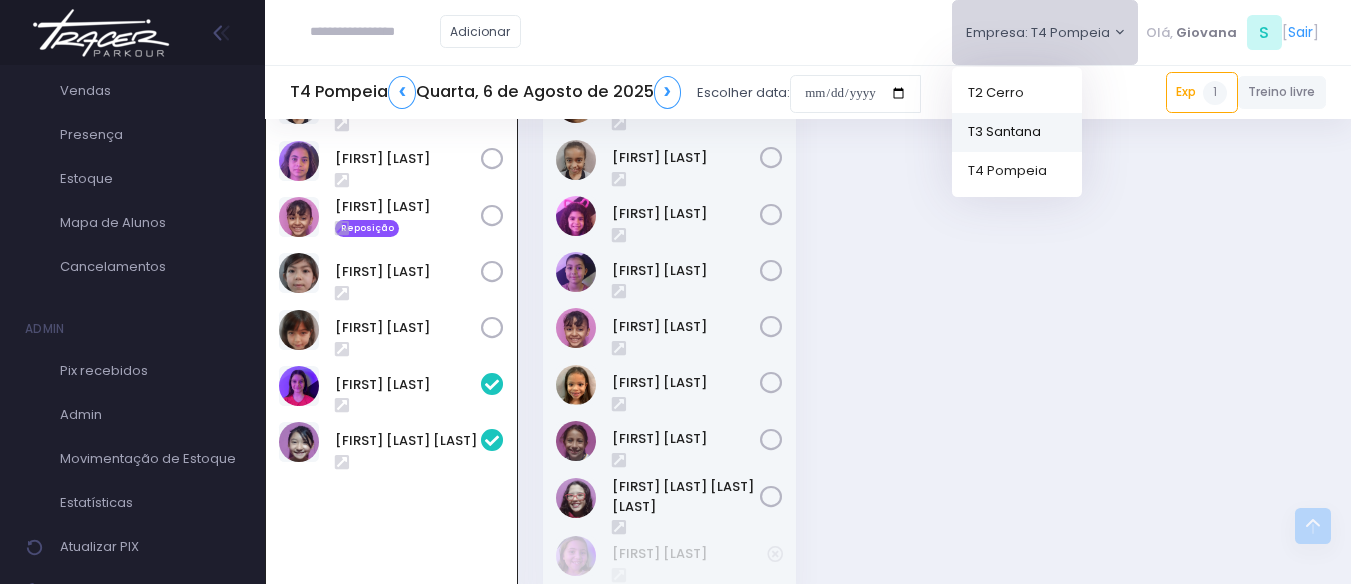 click on "T3 Santana" at bounding box center [1017, 131] 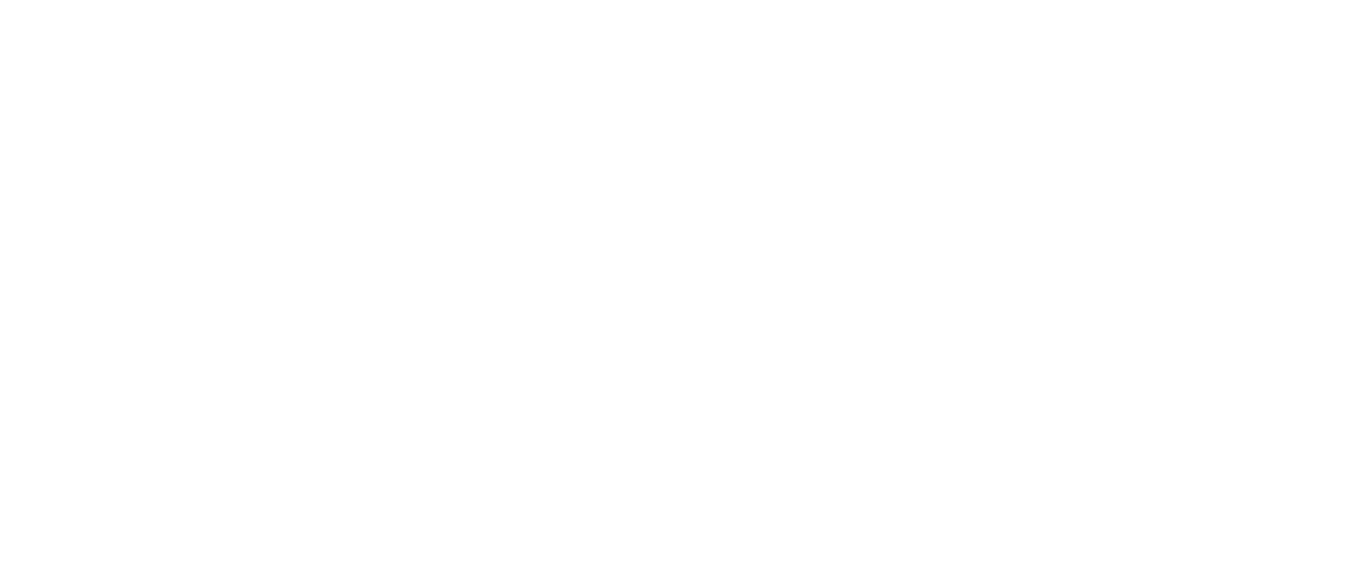 scroll, scrollTop: 737, scrollLeft: 0, axis: vertical 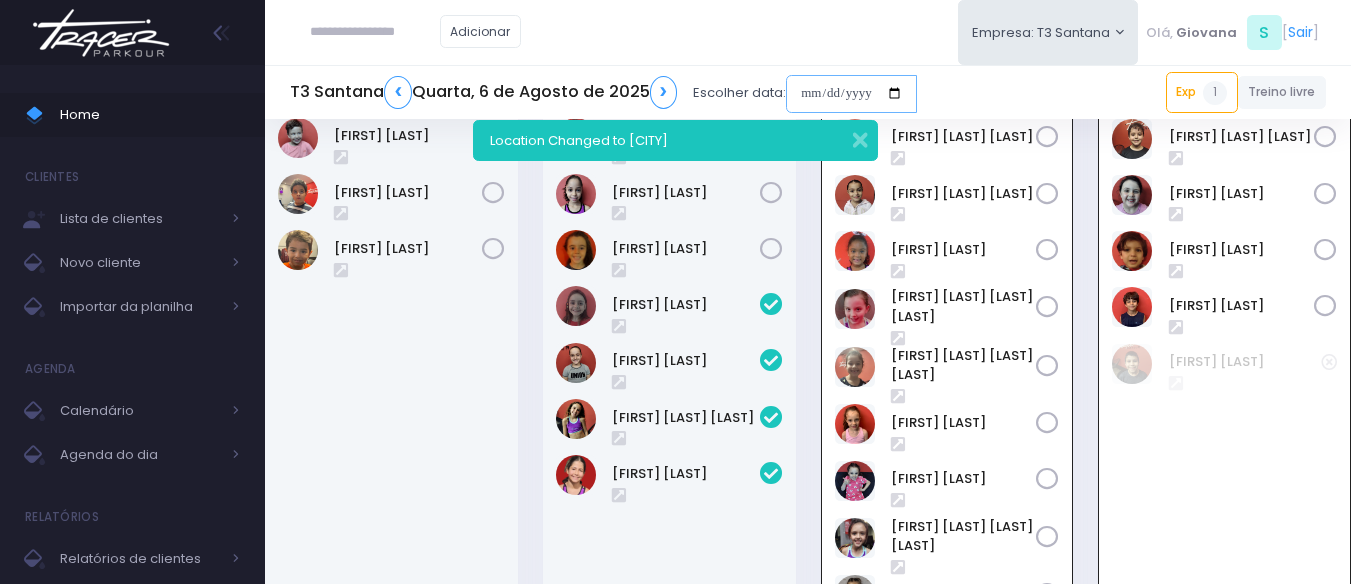 click at bounding box center [851, 94] 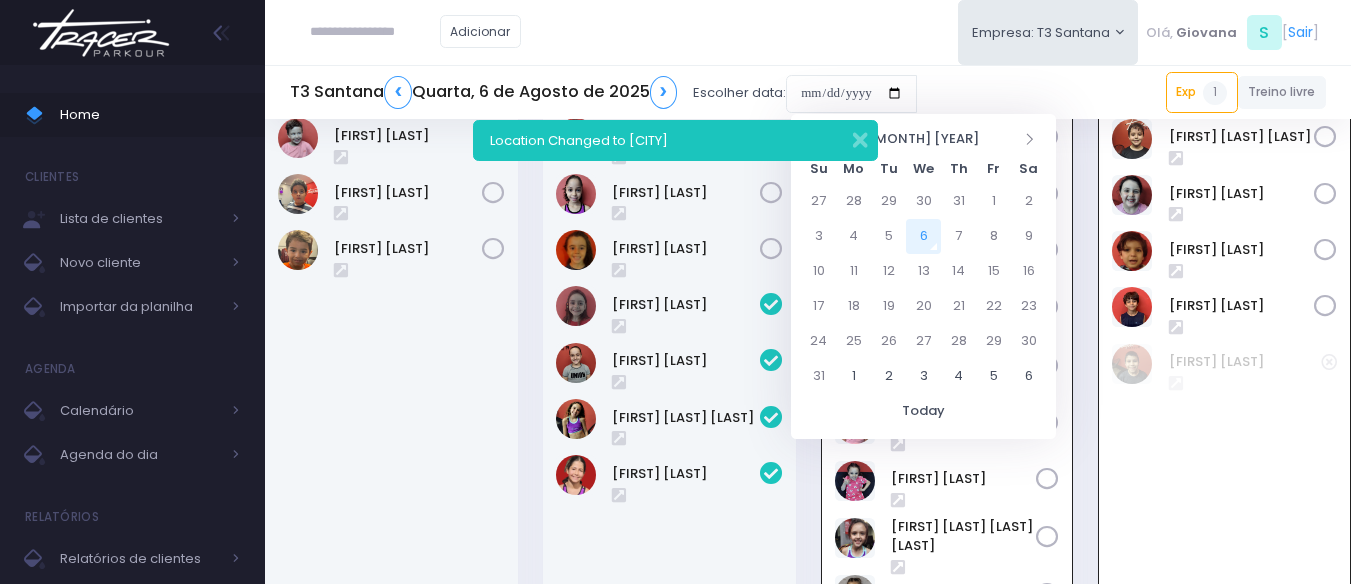 click on "6" at bounding box center [923, 236] 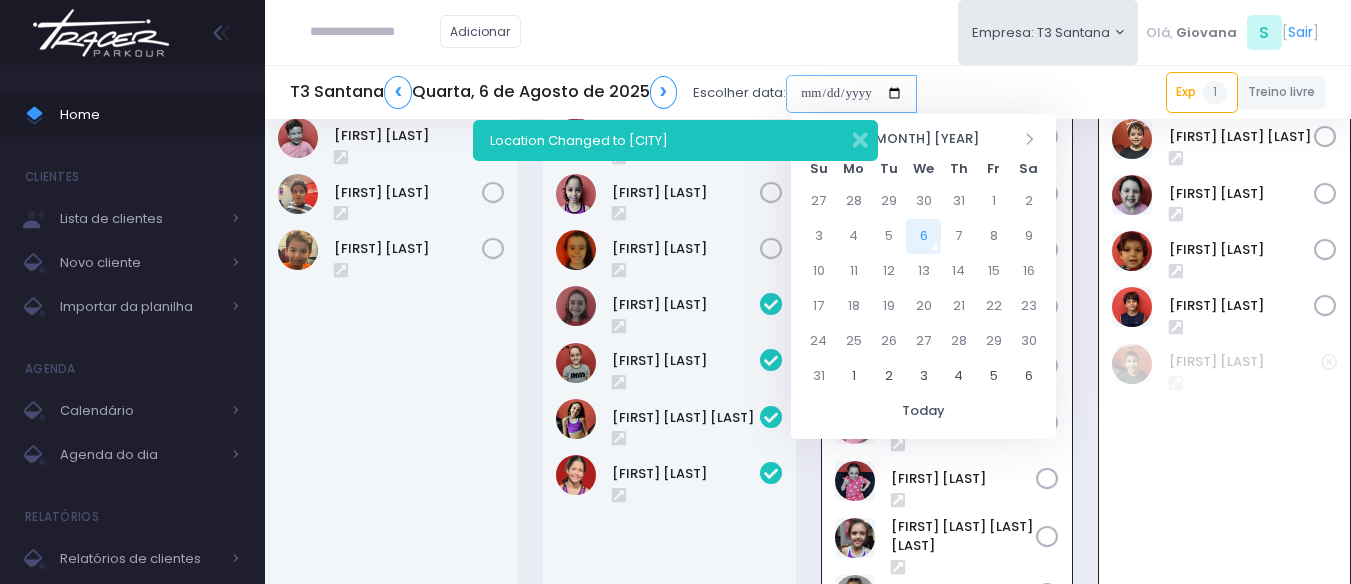 type on "**********" 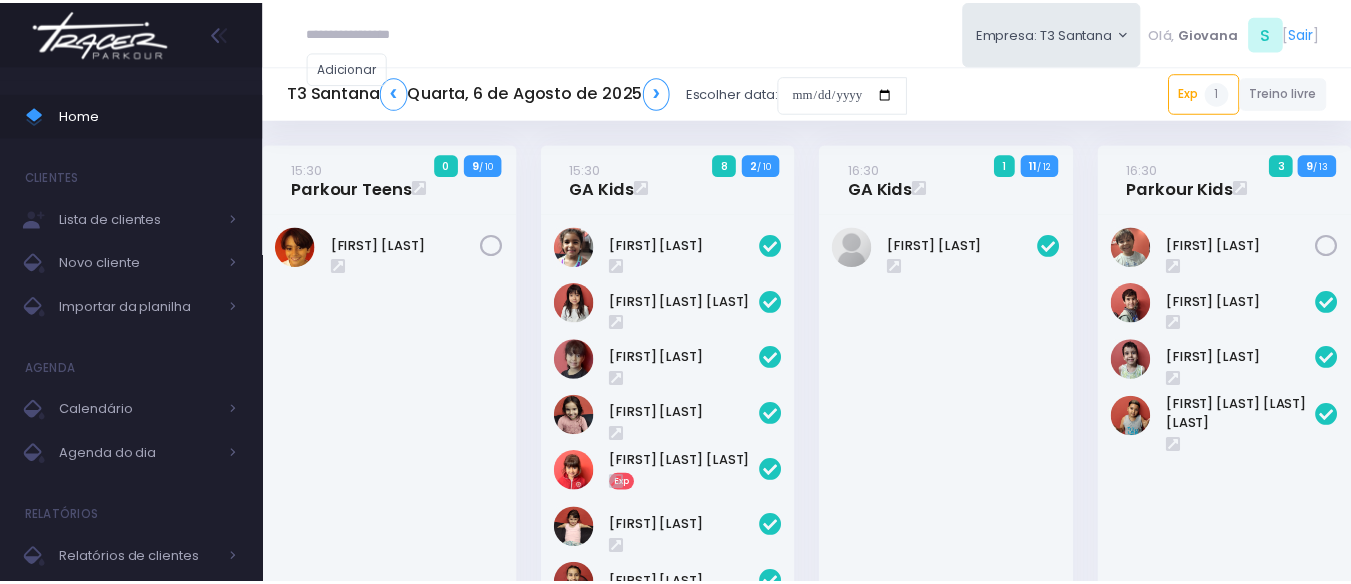 scroll, scrollTop: 0, scrollLeft: 0, axis: both 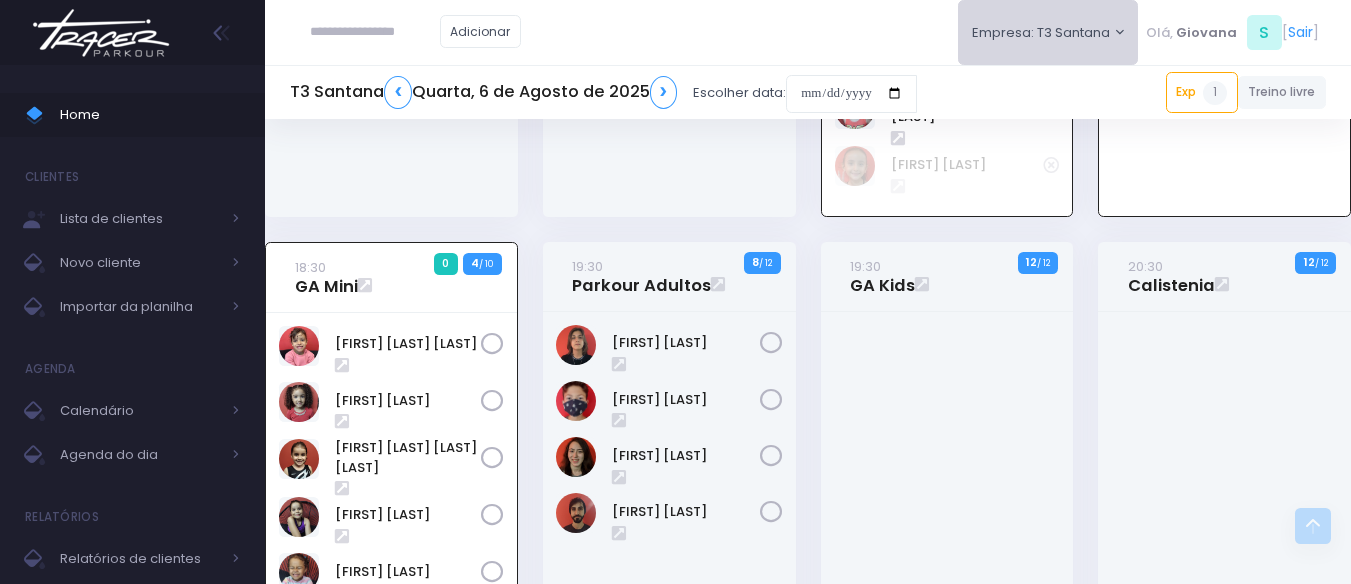 click on "Empresa: T3 Santana" at bounding box center (1048, 32) 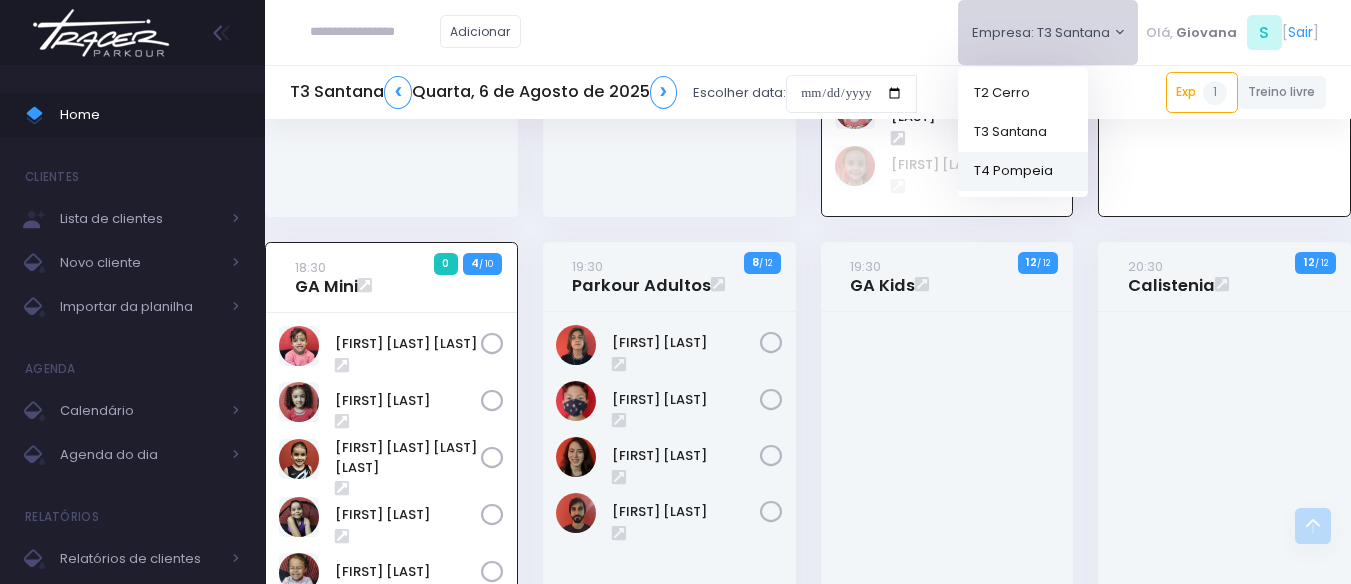 click on "T4 Pompeia" at bounding box center (1023, 170) 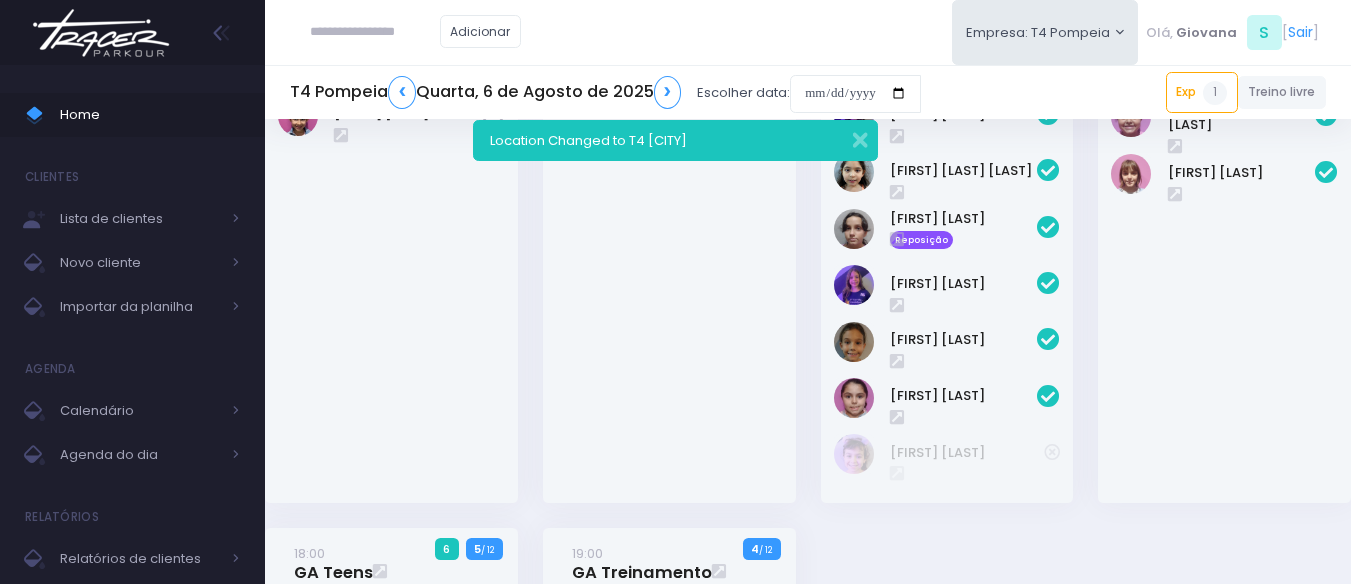 scroll, scrollTop: 600, scrollLeft: 0, axis: vertical 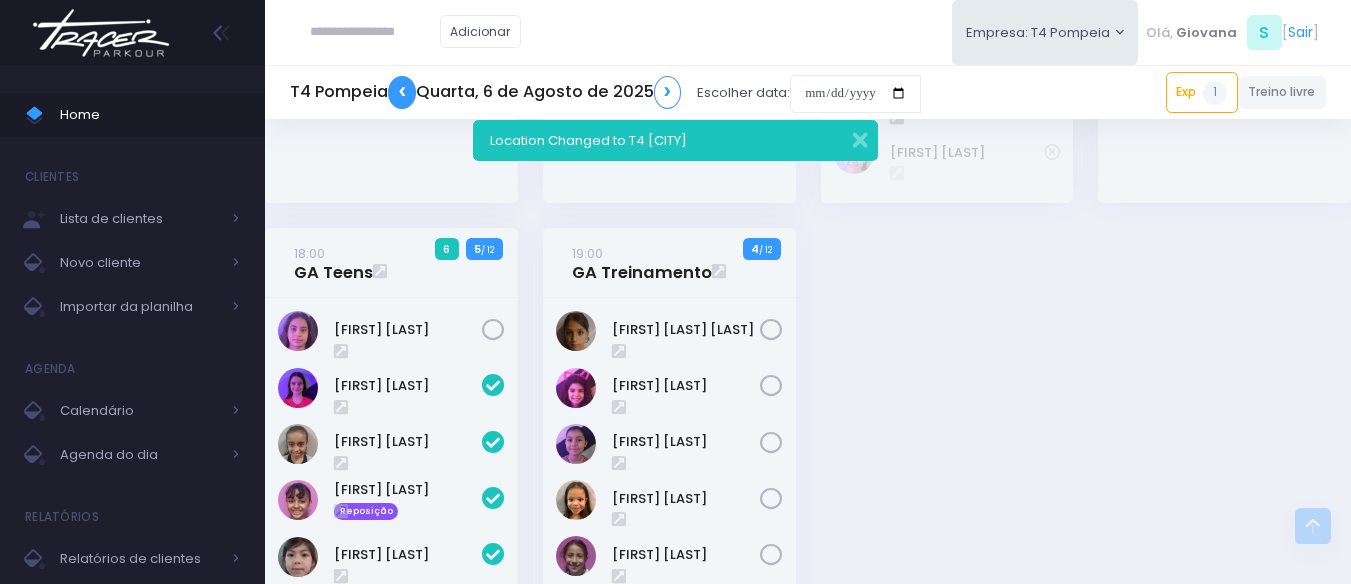 click on "❮" at bounding box center (402, 92) 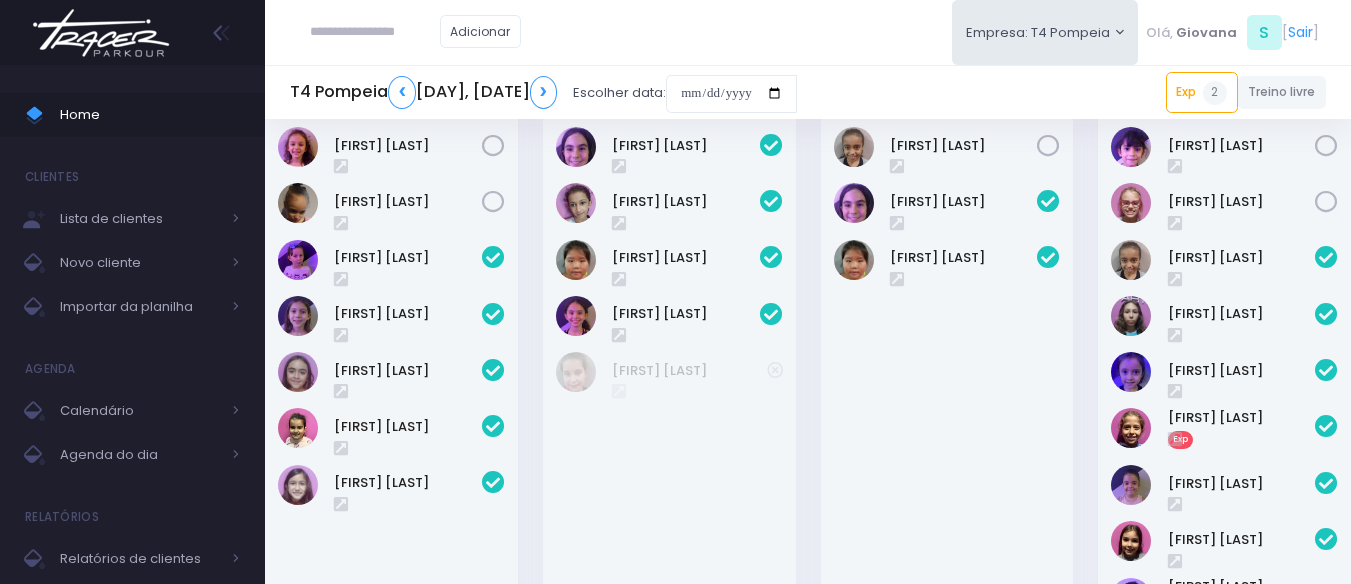 scroll, scrollTop: 200, scrollLeft: 0, axis: vertical 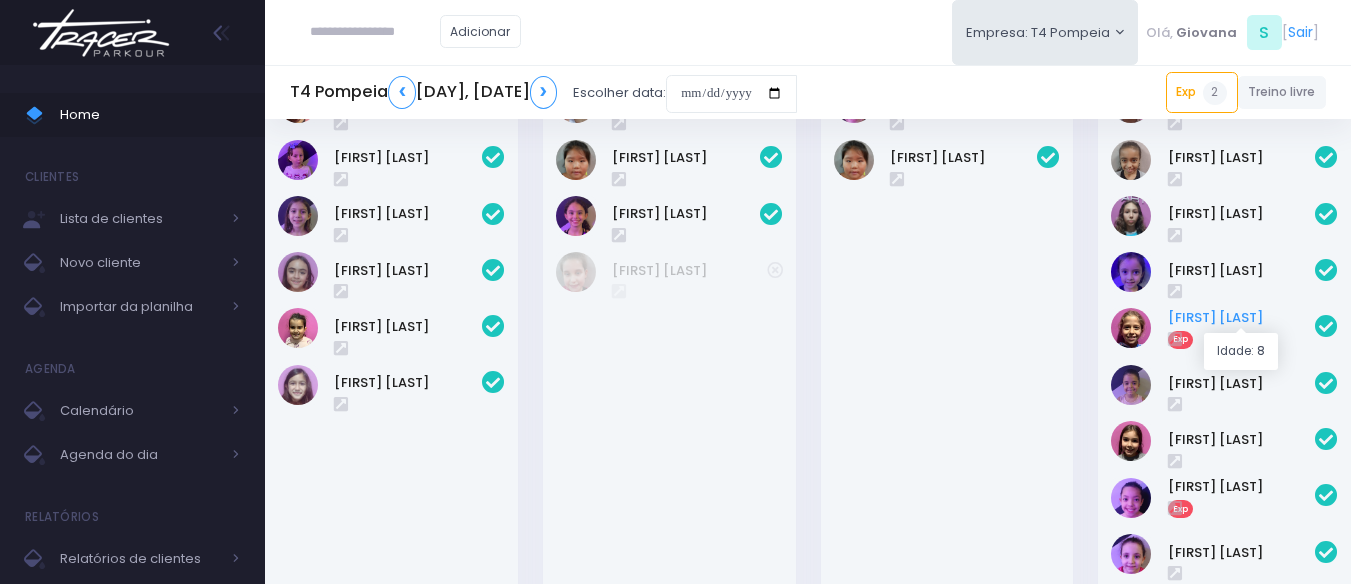 click on "Julia Gomes" at bounding box center [1242, 318] 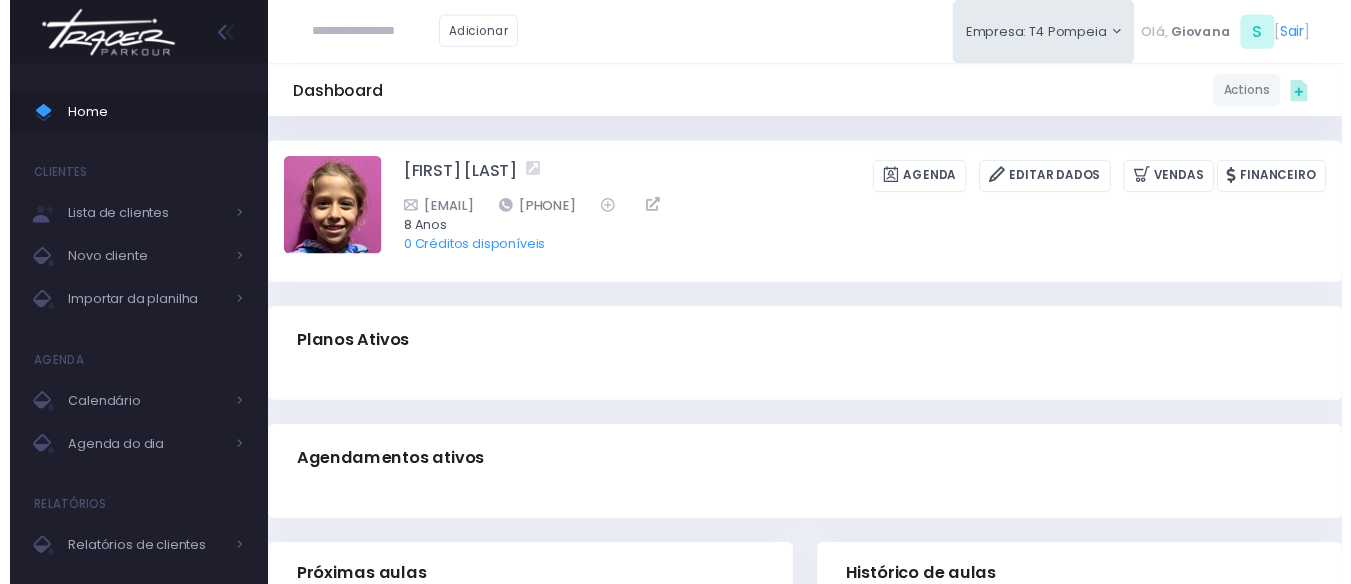 scroll, scrollTop: 0, scrollLeft: 0, axis: both 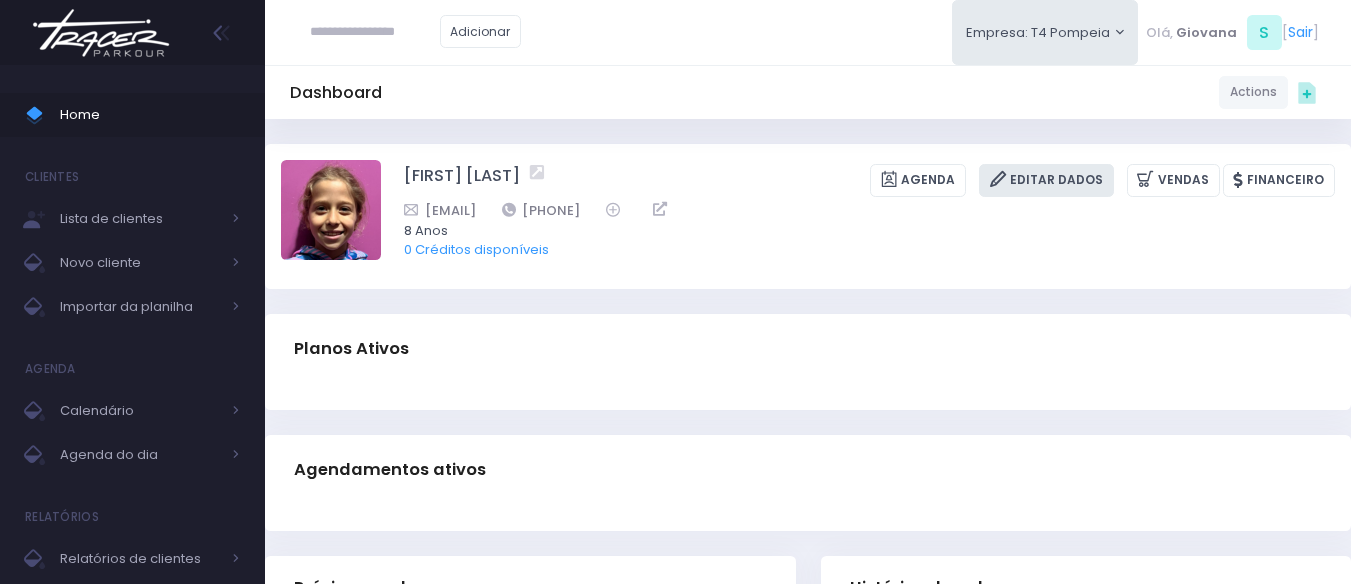 click at bounding box center [1000, 179] 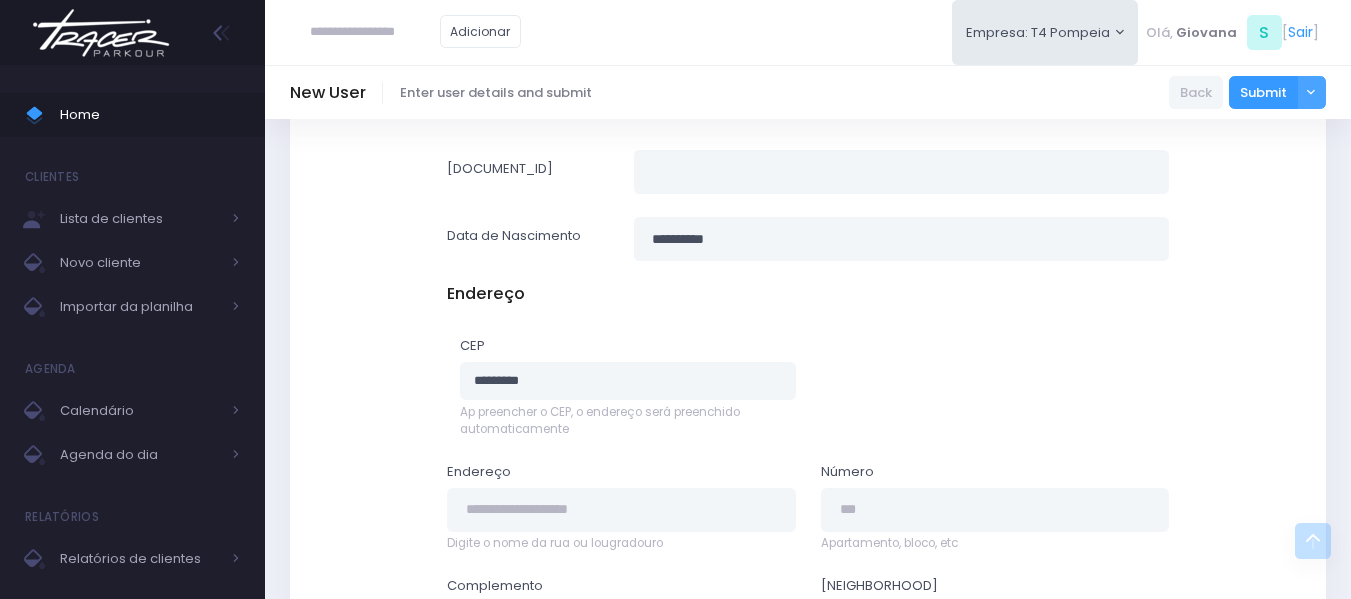 scroll, scrollTop: 600, scrollLeft: 0, axis: vertical 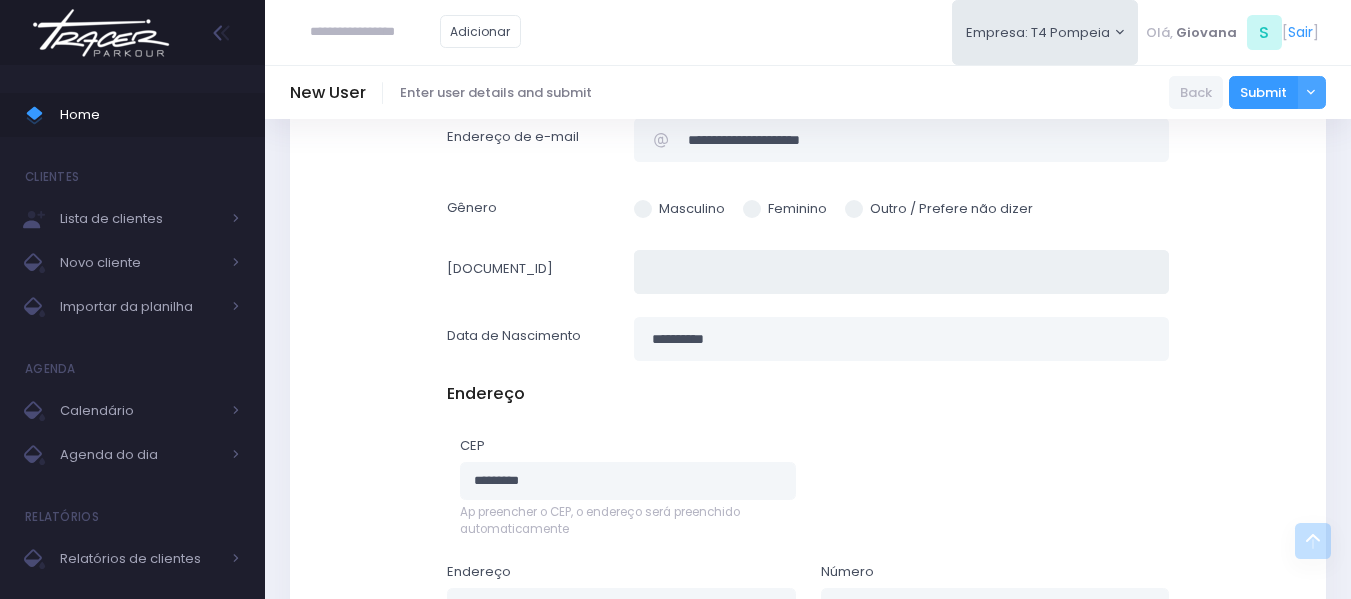 click at bounding box center [901, 272] 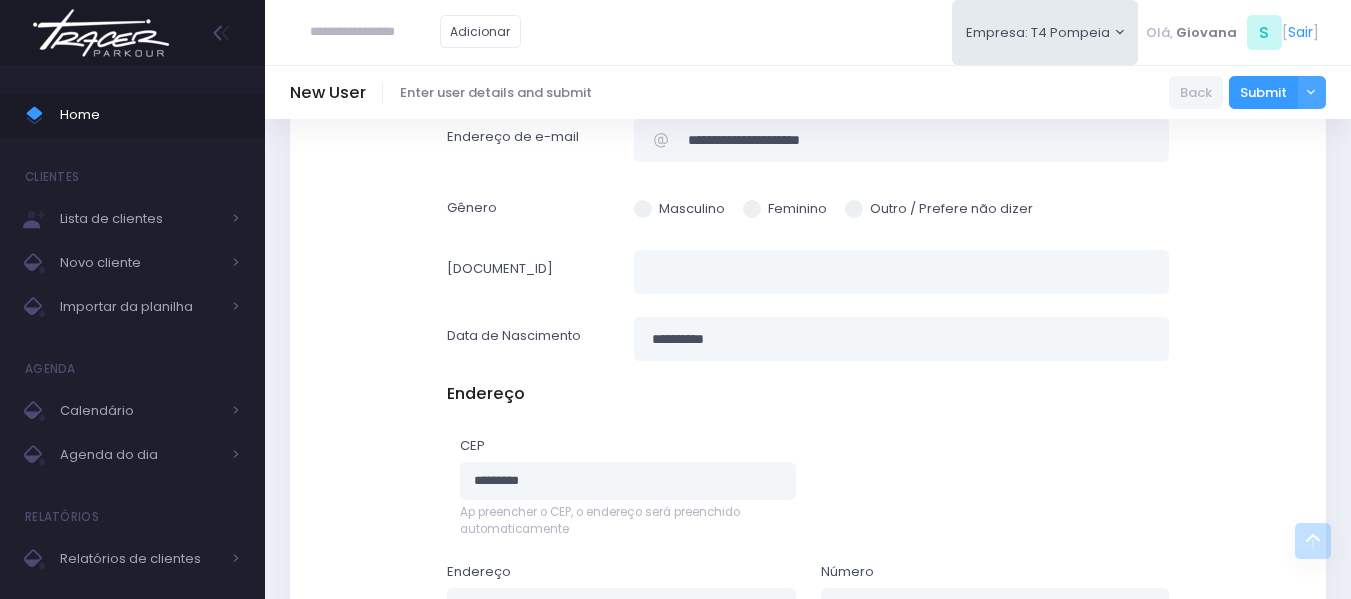 click on "Endereço
[POSTAL_CODE]
*********
Ap preencher o CEP, o endereço será preenchido automaticamente
Endereço Número" at bounding box center (808, 644) 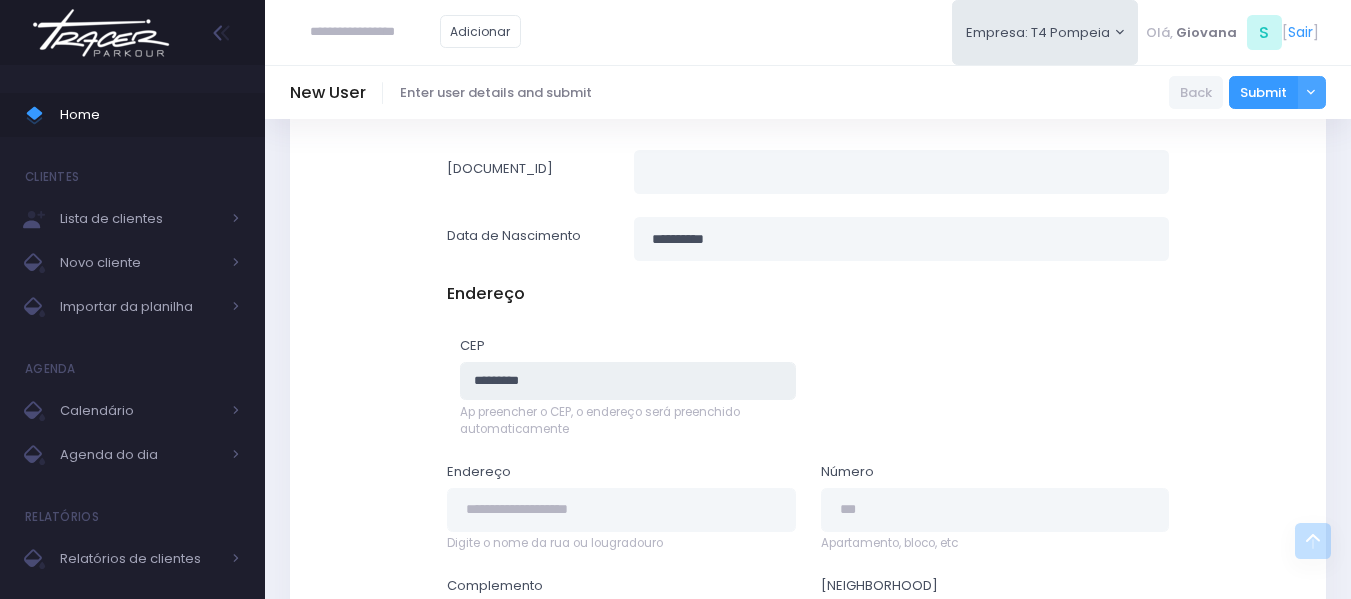 click on "*********" at bounding box center (628, 381) 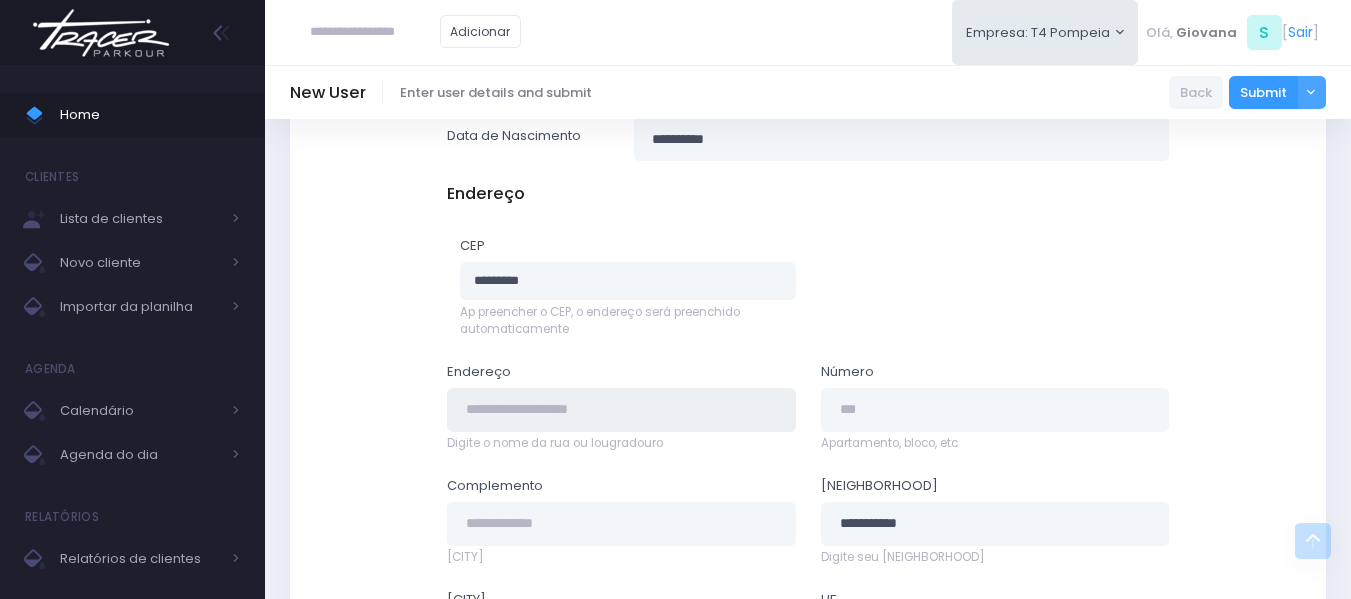 type on "***" 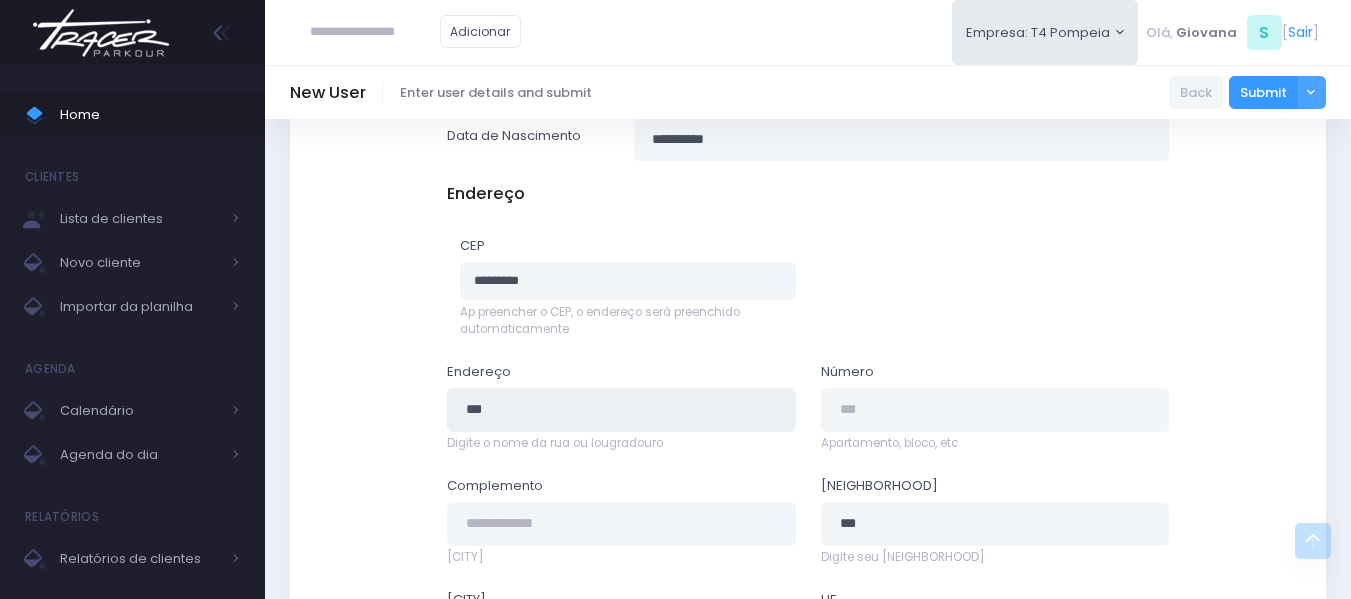 click on "***" at bounding box center (621, 410) 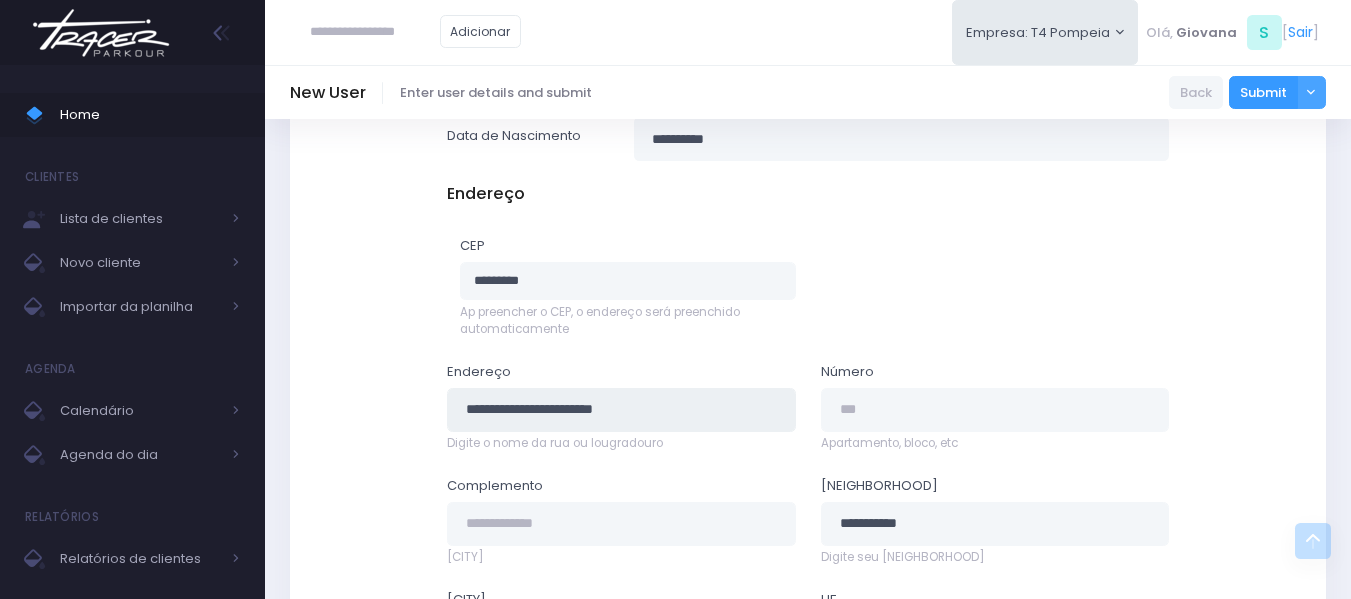 scroll, scrollTop: 900, scrollLeft: 0, axis: vertical 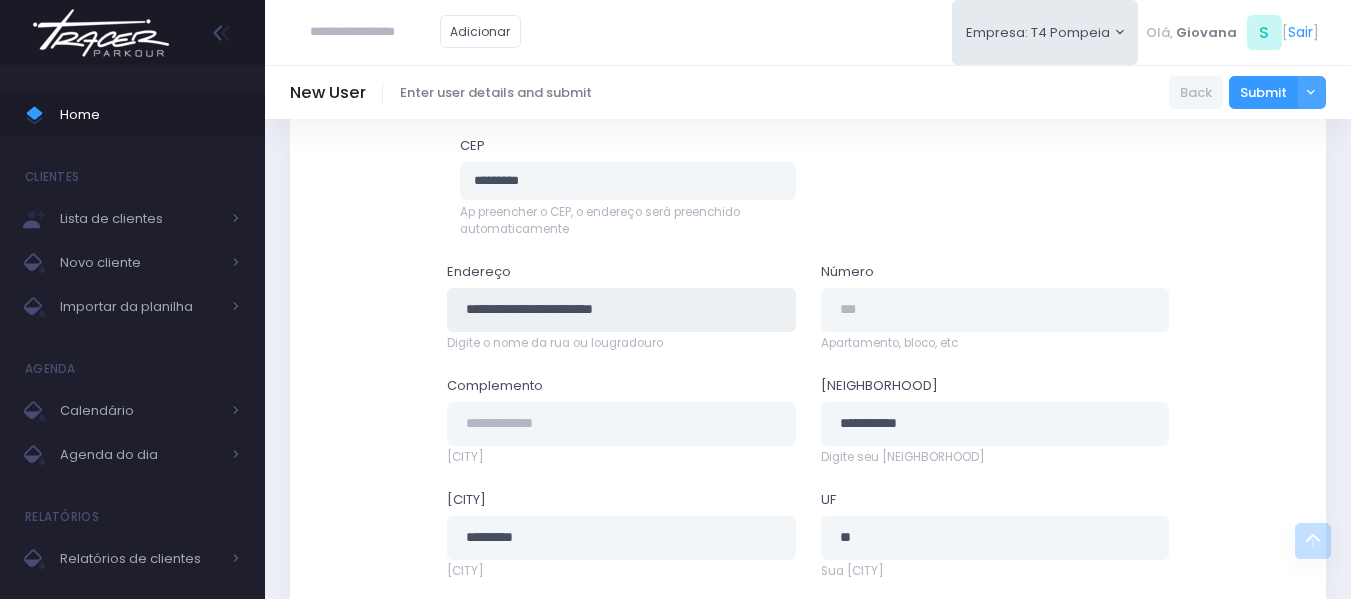 click on "**********" at bounding box center [621, 310] 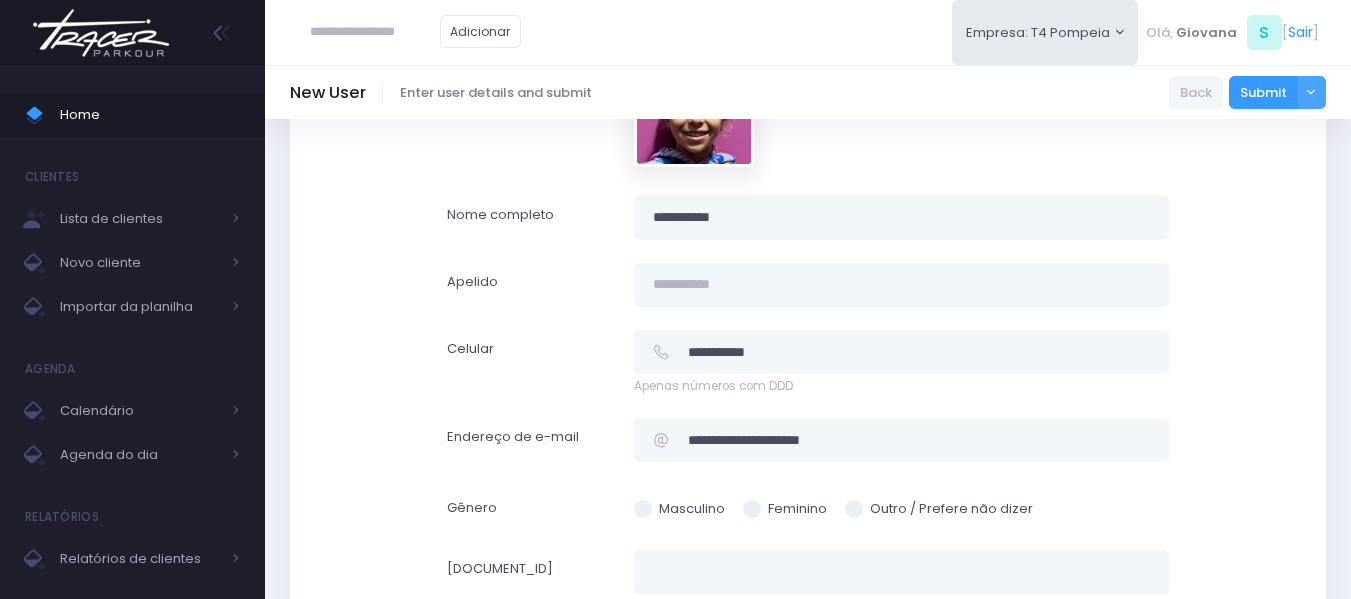 scroll, scrollTop: 0, scrollLeft: 0, axis: both 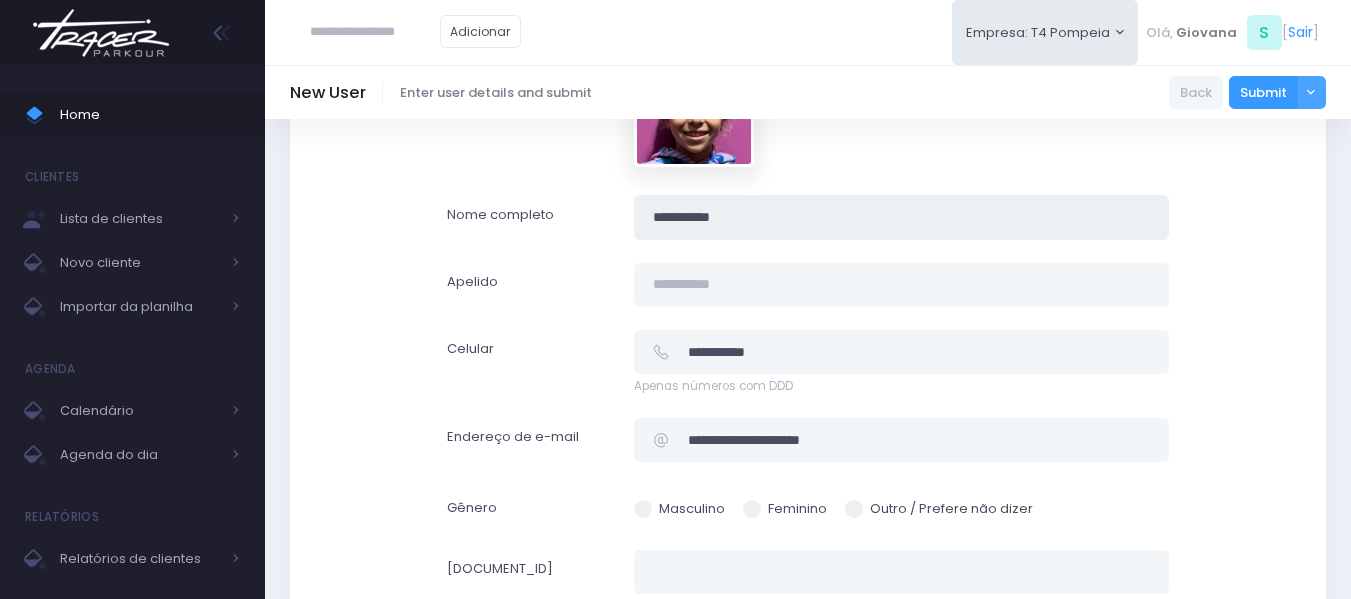 drag, startPoint x: 729, startPoint y: 224, endPoint x: 610, endPoint y: 216, distance: 119.26861 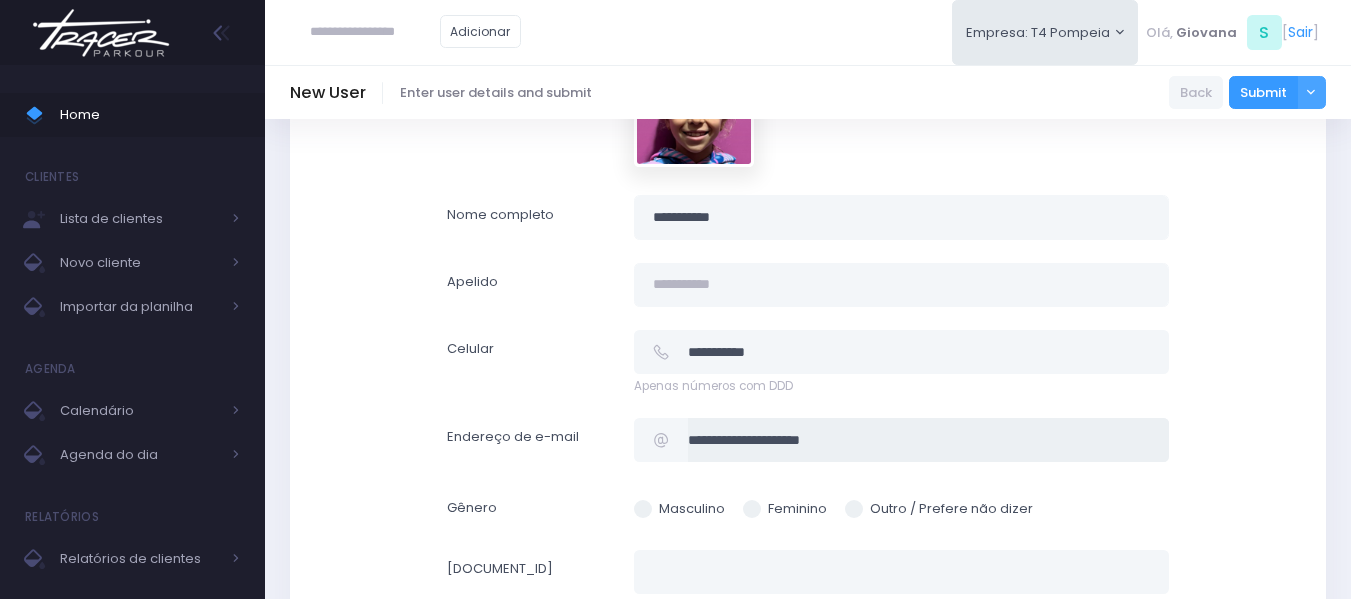drag, startPoint x: 799, startPoint y: 439, endPoint x: 427, endPoint y: 433, distance: 372.04837 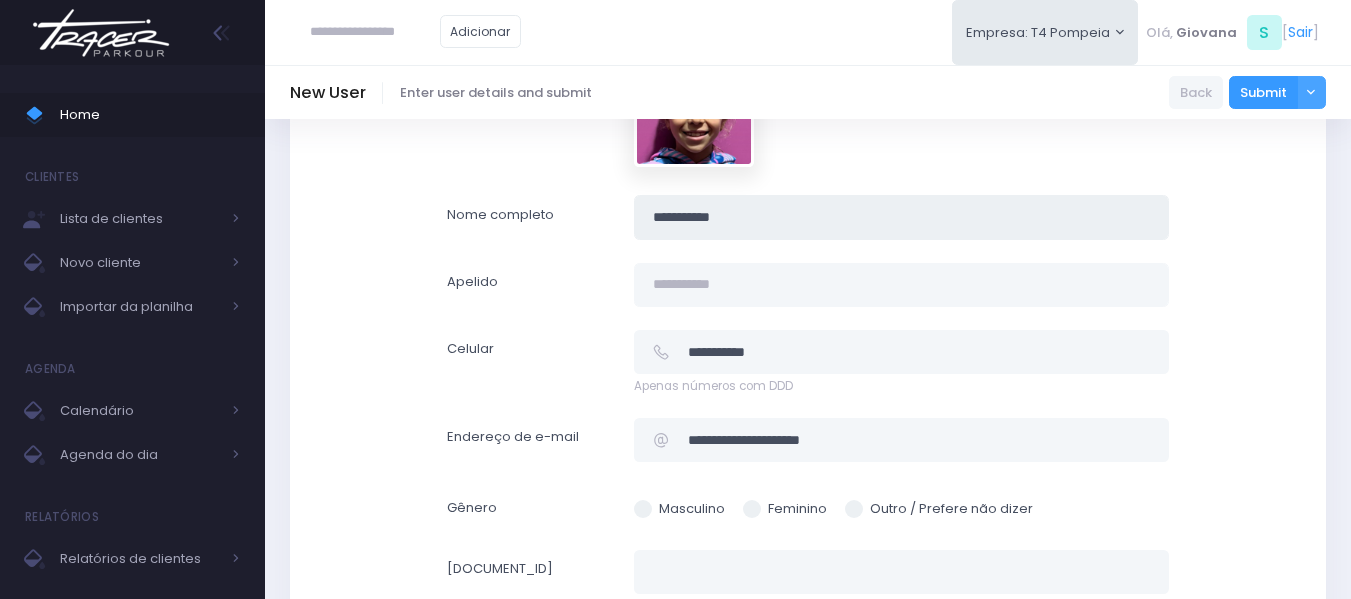 click on "**********" at bounding box center (901, 217) 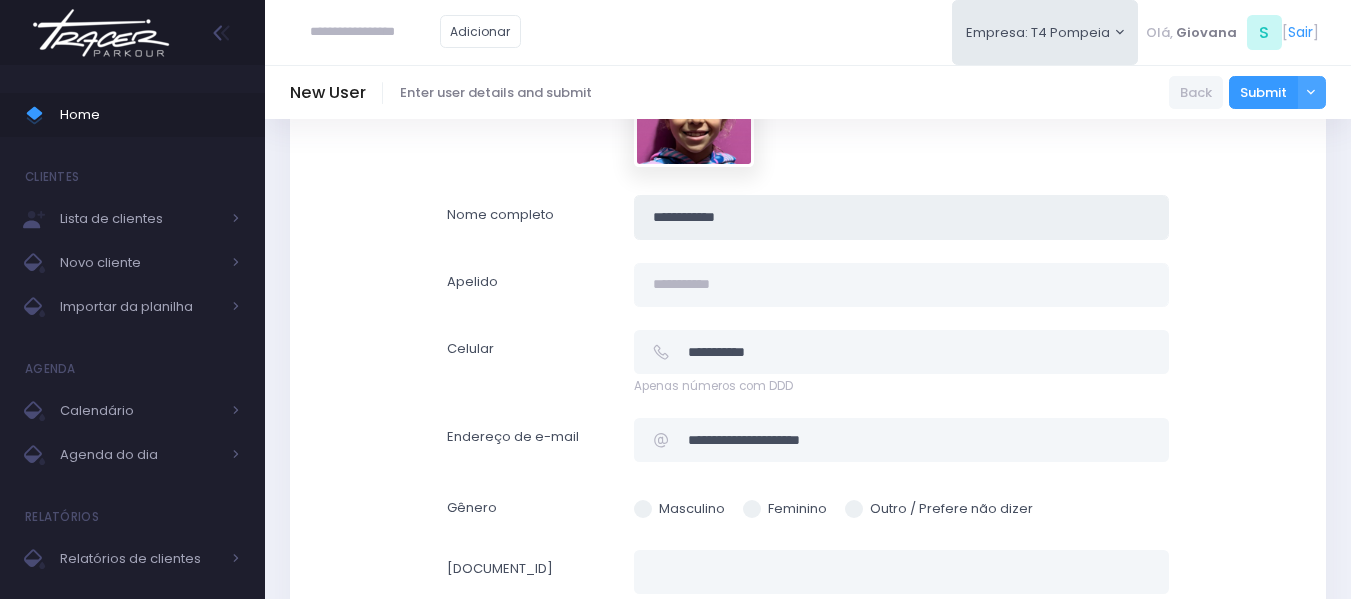 paste on "**********" 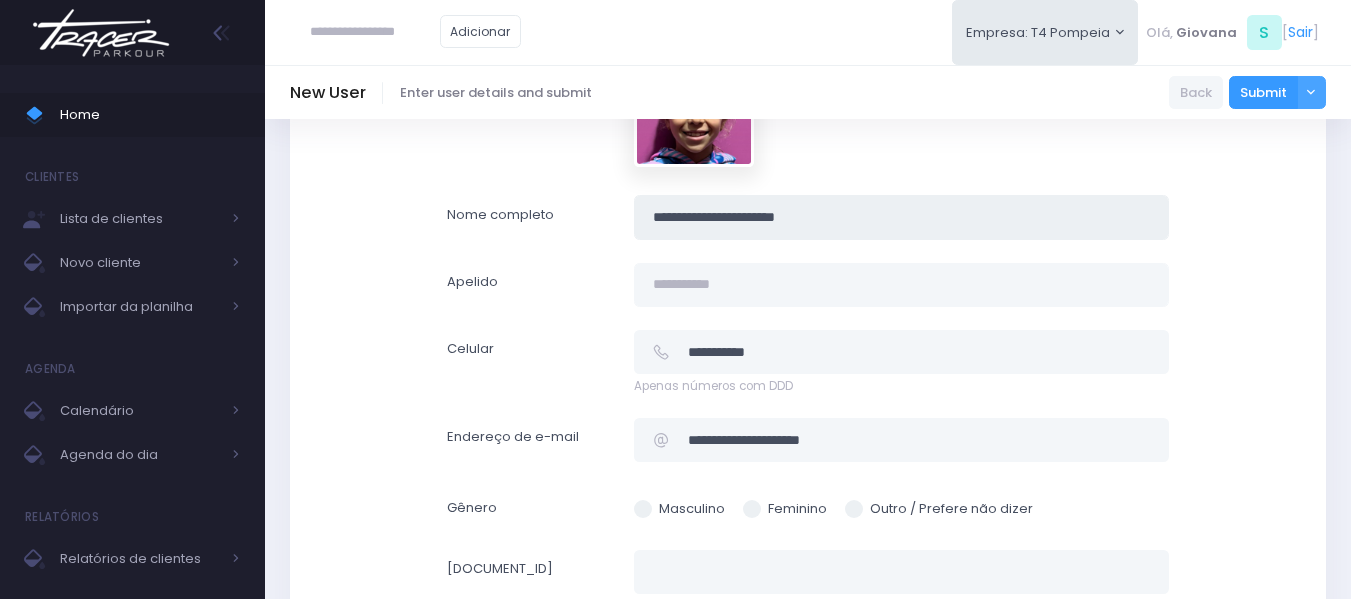 drag, startPoint x: 747, startPoint y: 215, endPoint x: 629, endPoint y: 215, distance: 118 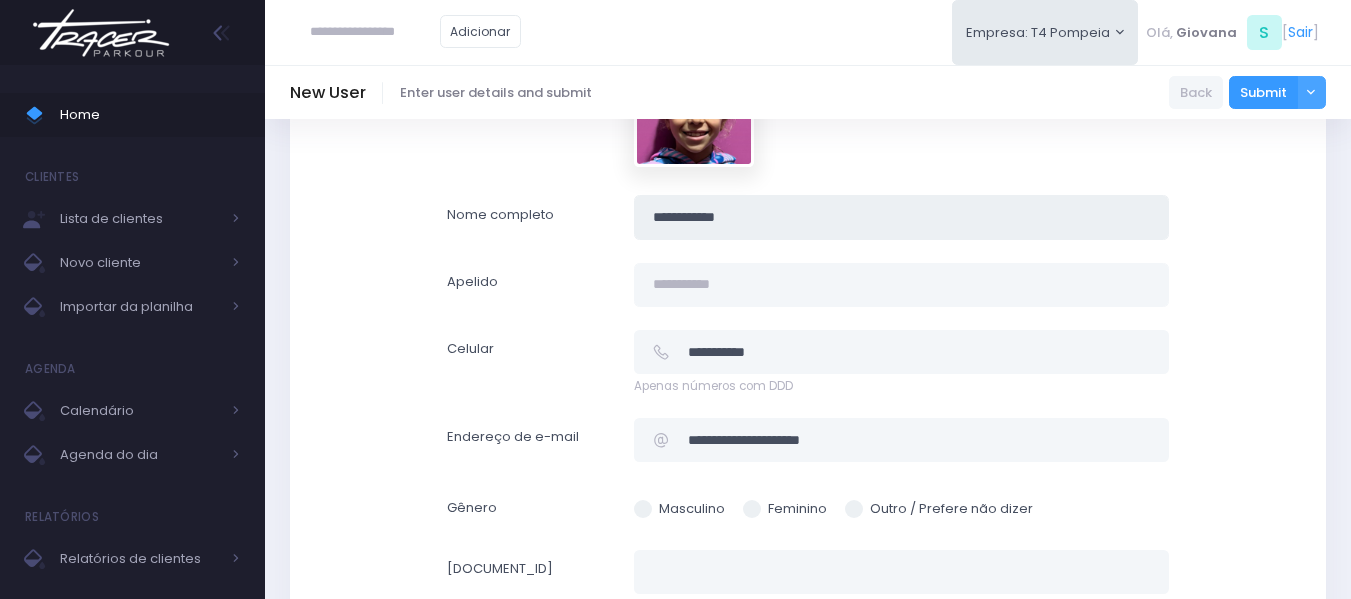 type on "**********" 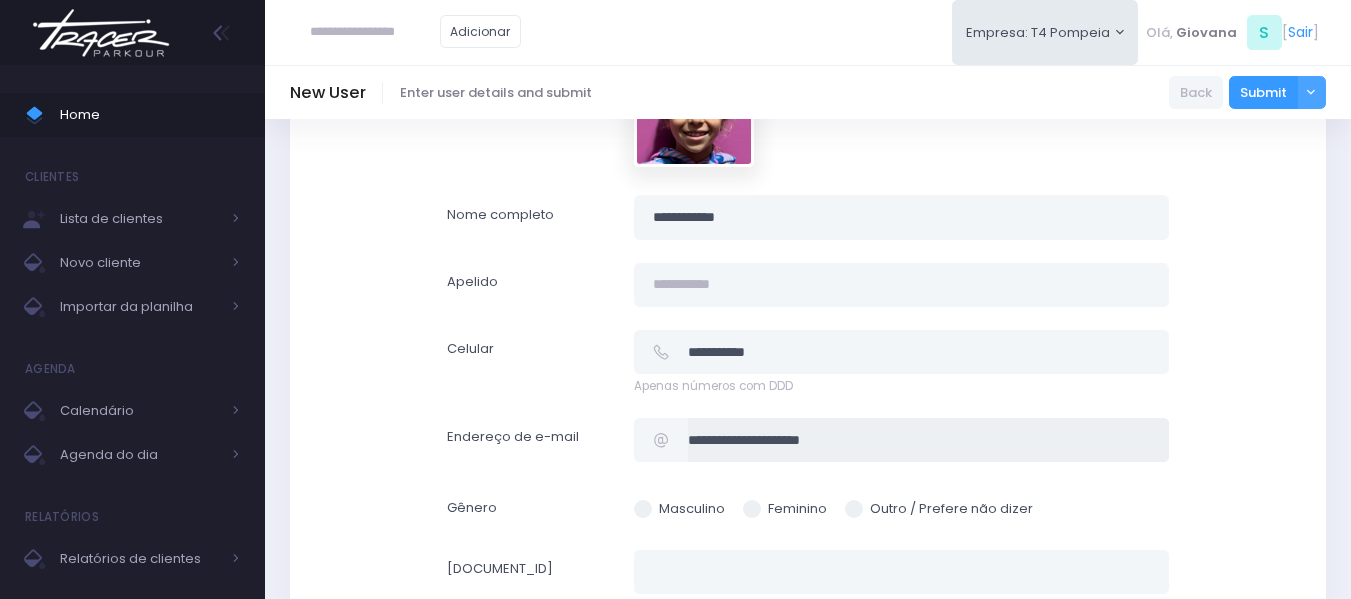 click on "**********" at bounding box center [928, 440] 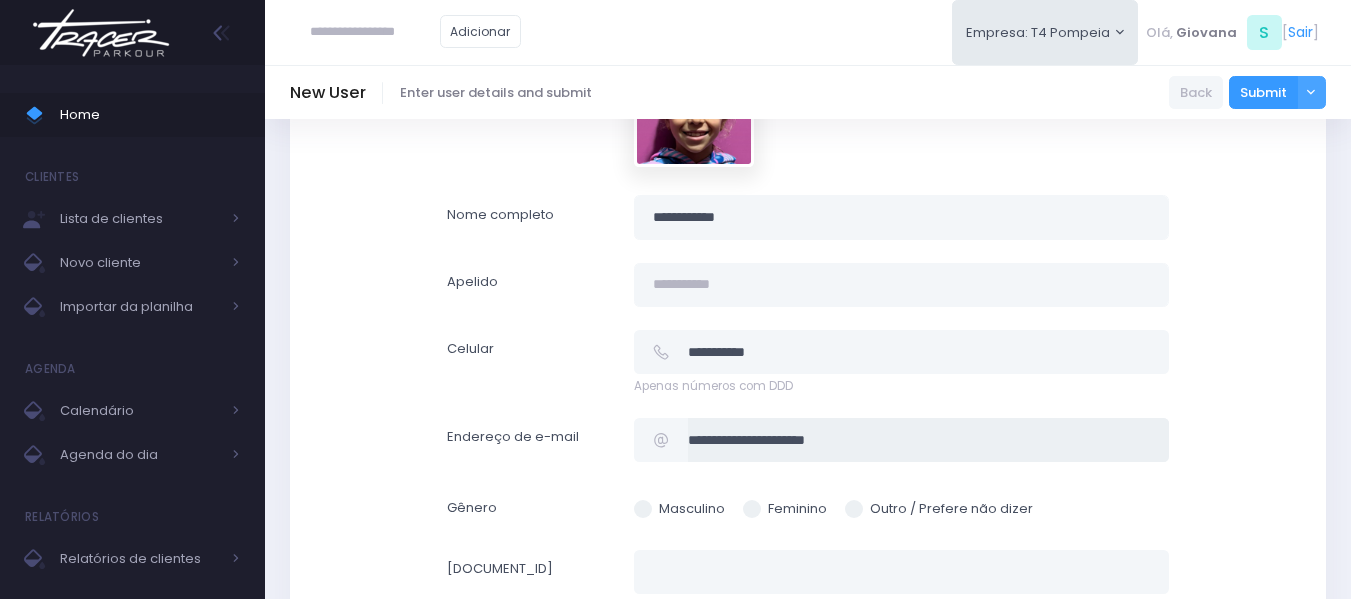 paste on "**********" 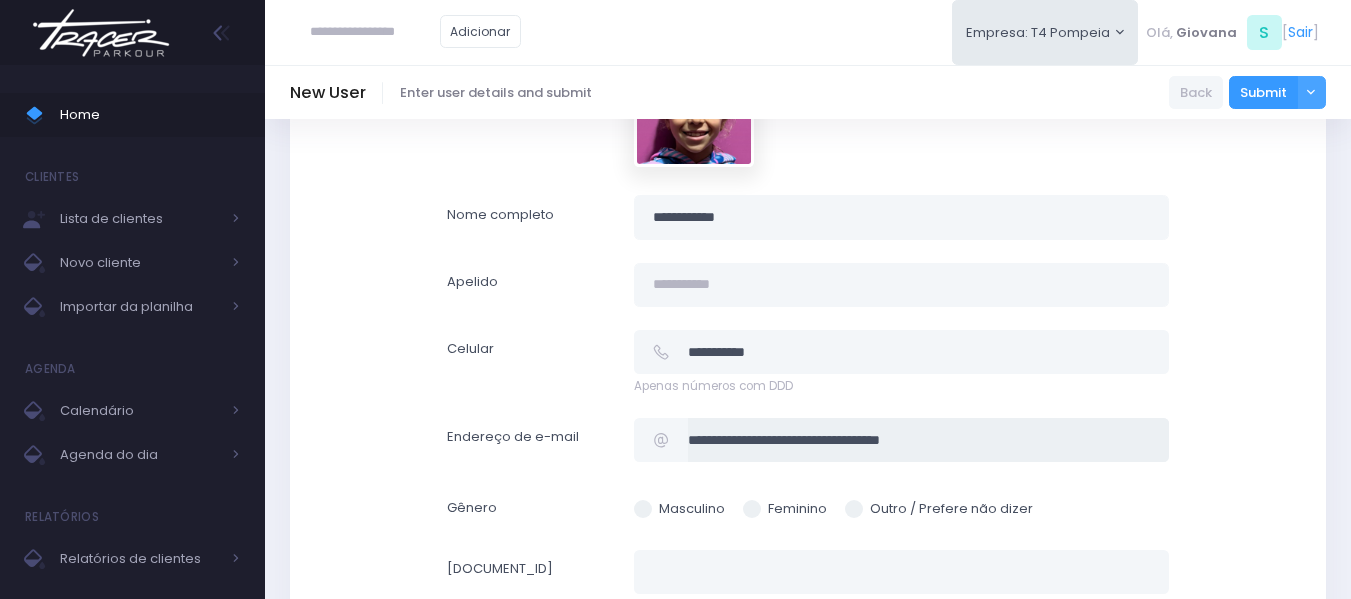 drag, startPoint x: 885, startPoint y: 440, endPoint x: 661, endPoint y: 446, distance: 224.08034 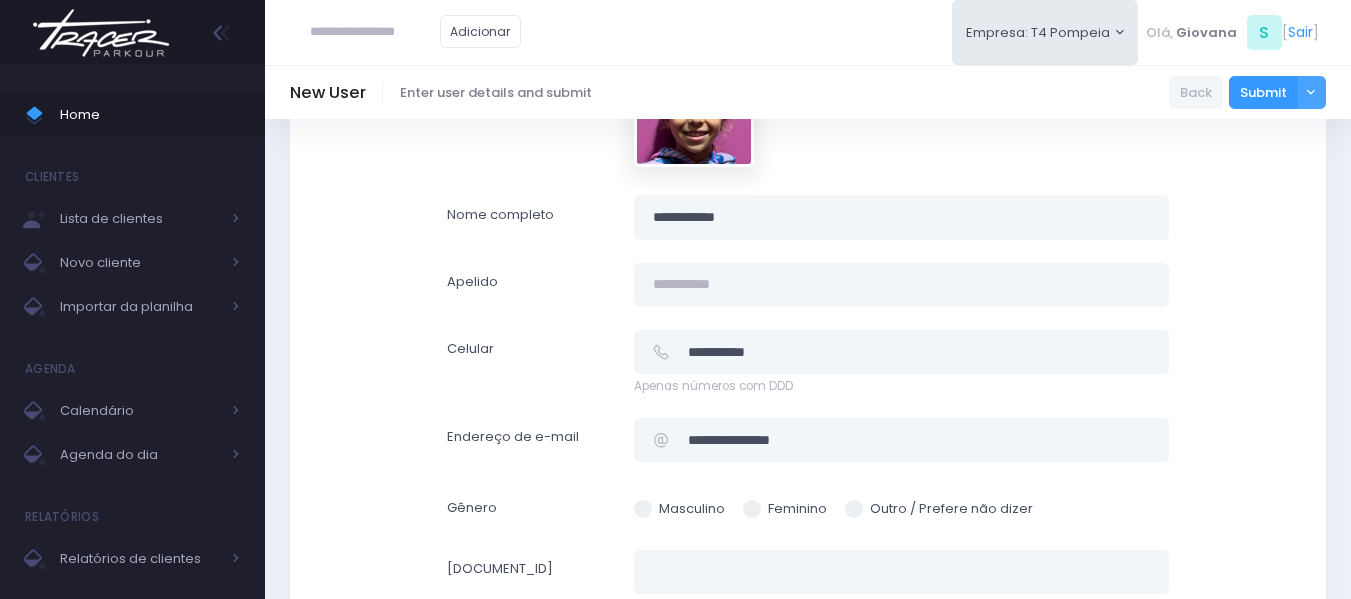 click at bounding box center [694, 107] 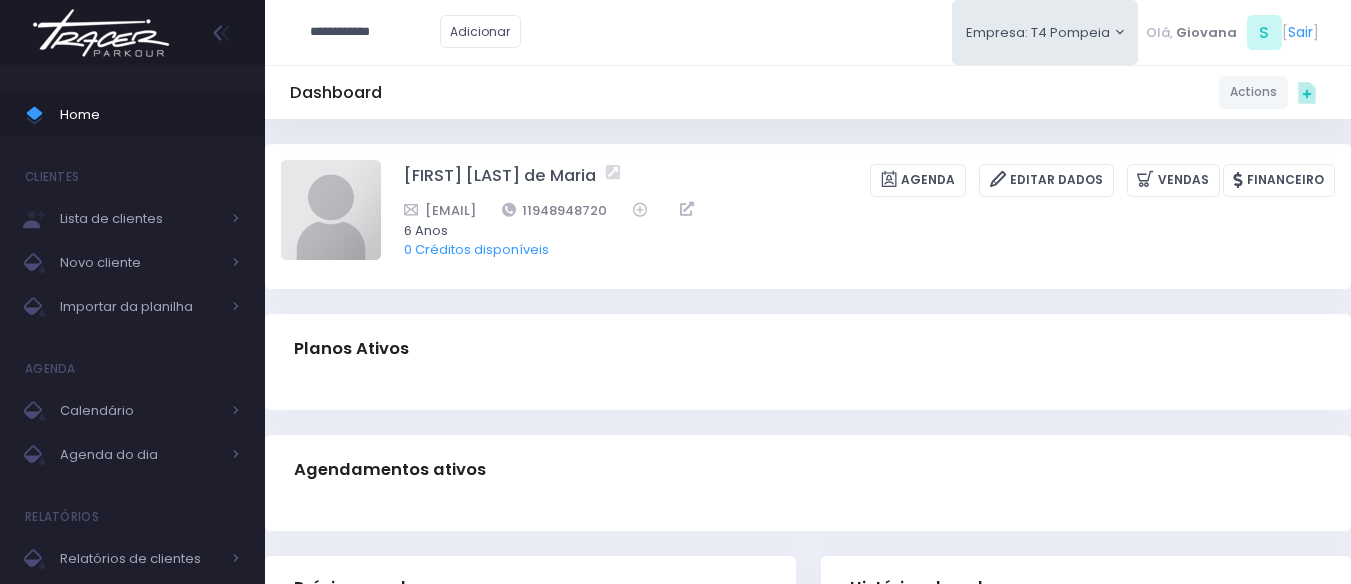 scroll, scrollTop: 0, scrollLeft: 0, axis: both 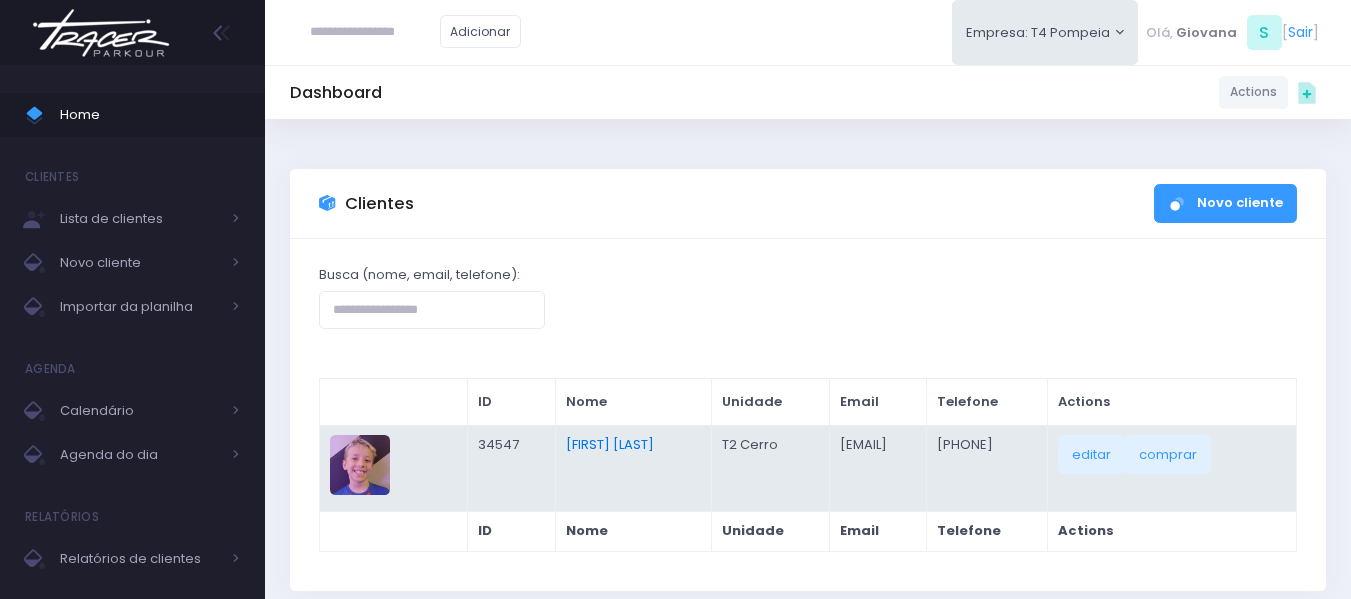 click on "[FIRST] [LAST]" at bounding box center [610, 444] 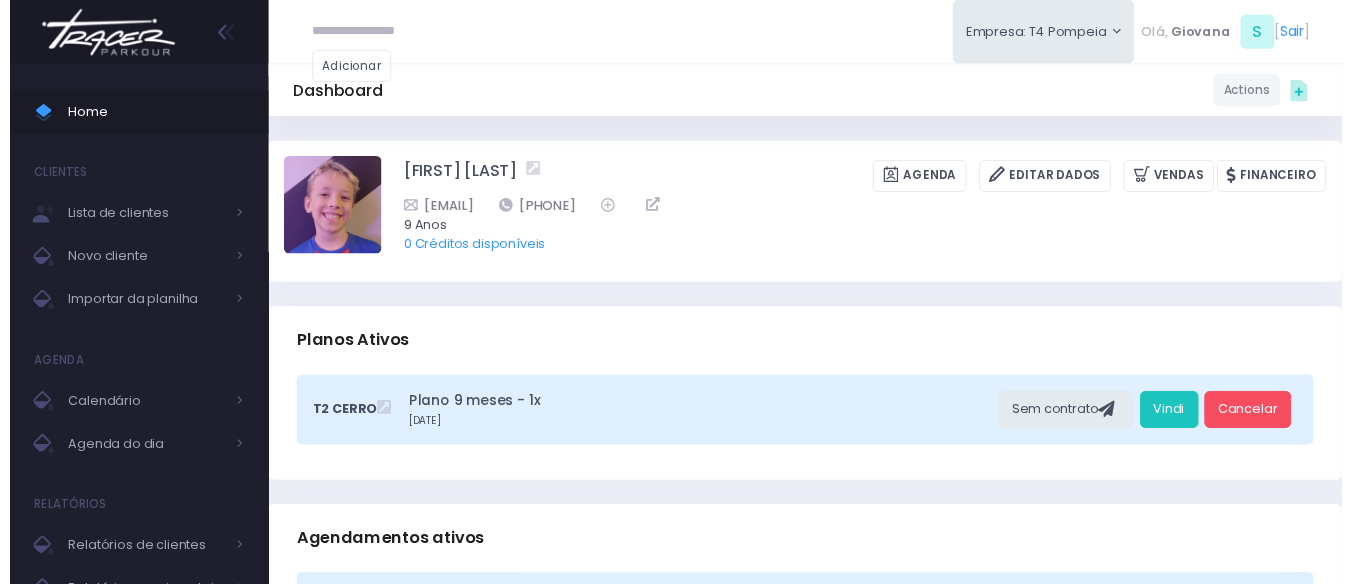 scroll, scrollTop: 0, scrollLeft: 0, axis: both 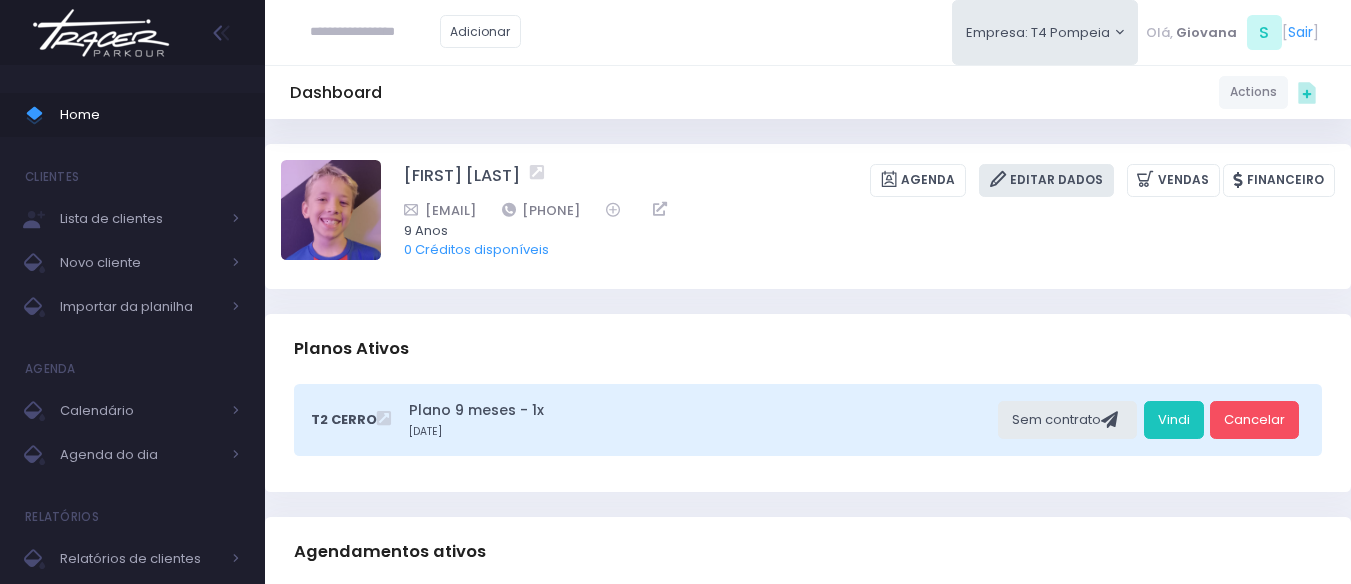 click on "Editar Dados" at bounding box center [1046, 180] 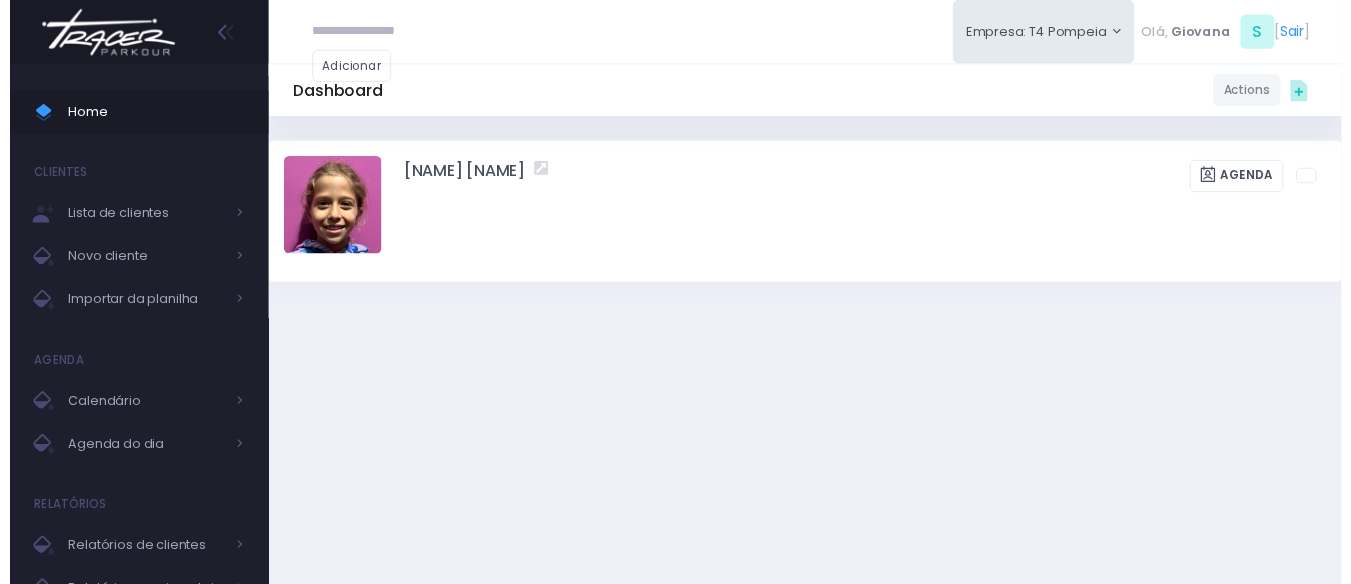 scroll, scrollTop: 0, scrollLeft: 0, axis: both 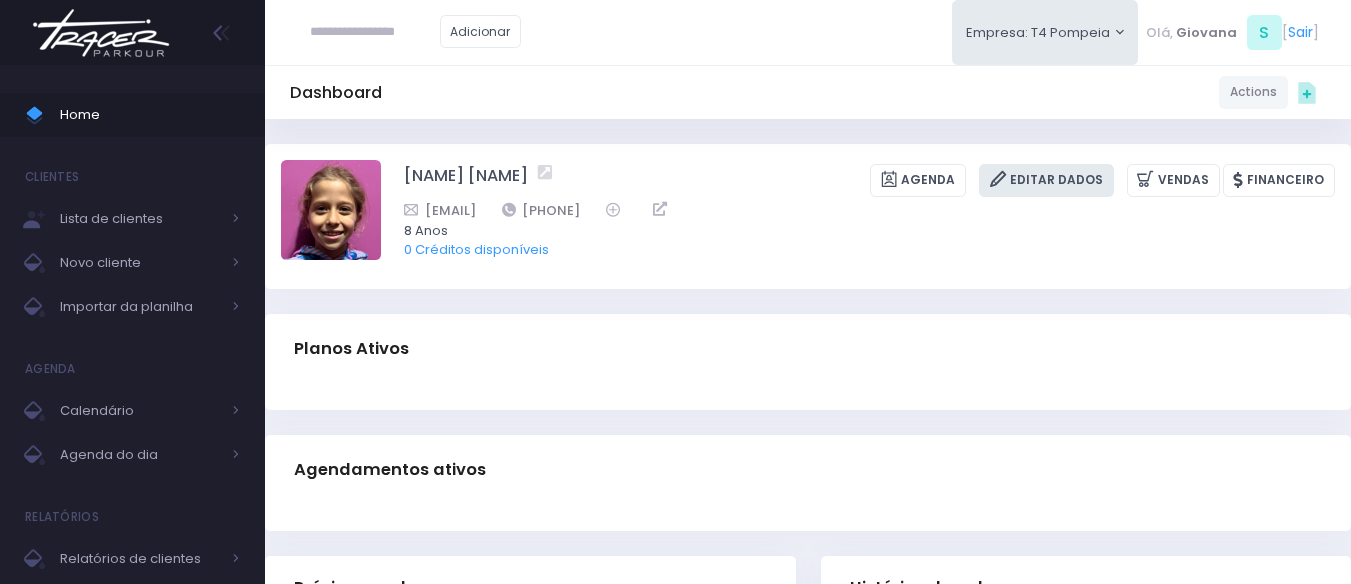 click on "Editar Dados" at bounding box center [1046, 180] 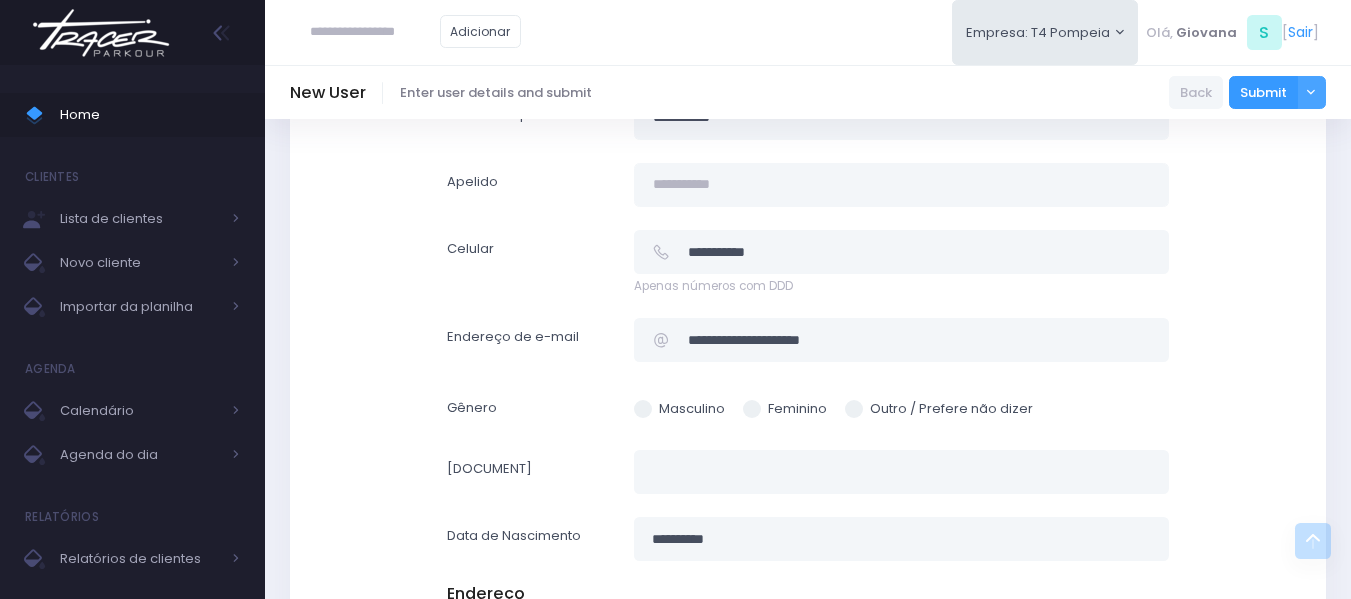 scroll, scrollTop: 300, scrollLeft: 0, axis: vertical 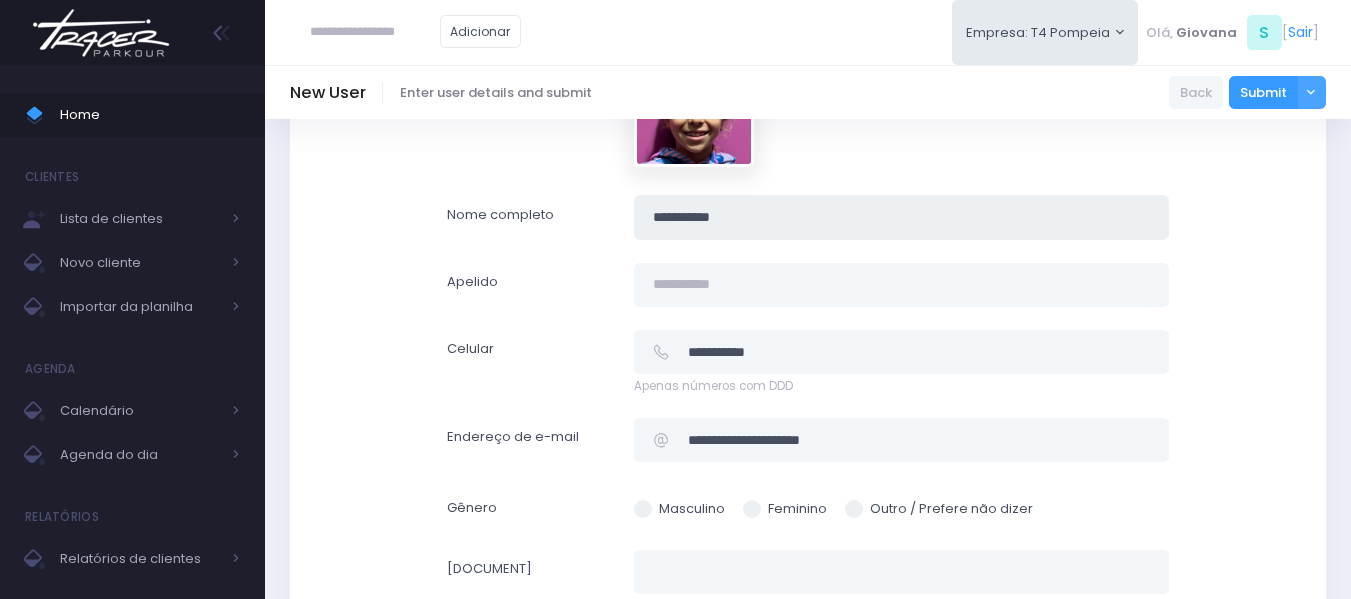 drag, startPoint x: 856, startPoint y: 218, endPoint x: 492, endPoint y: 215, distance: 364.01236 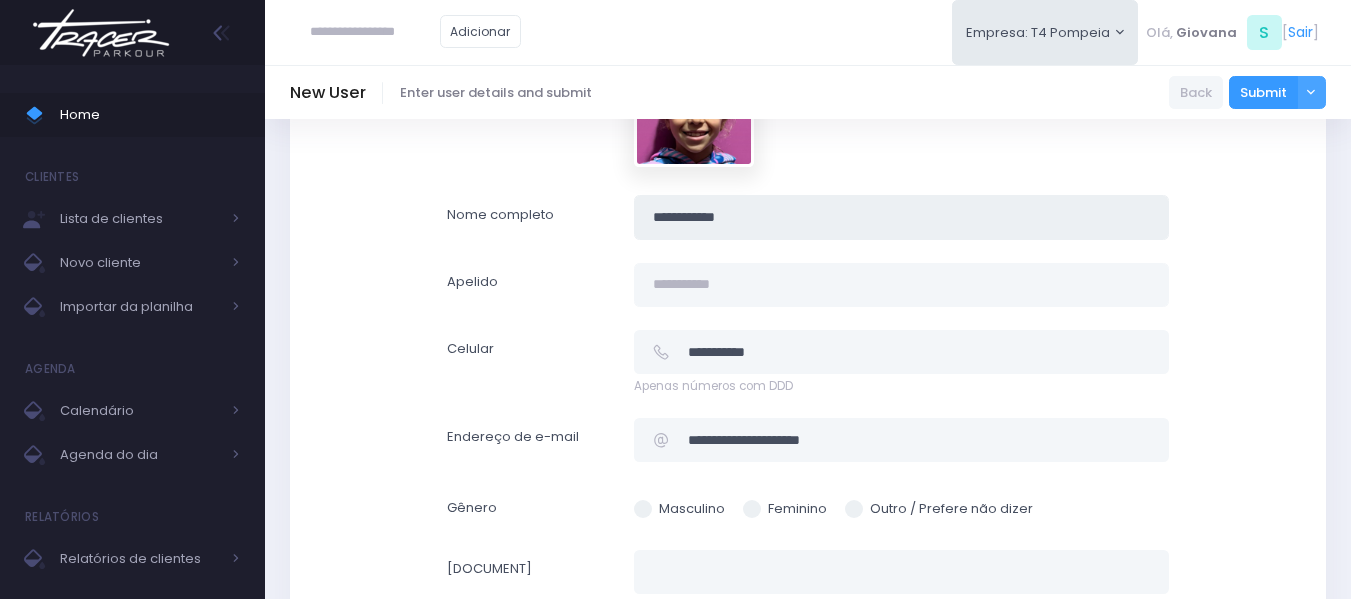 click on "**********" at bounding box center (901, 217) 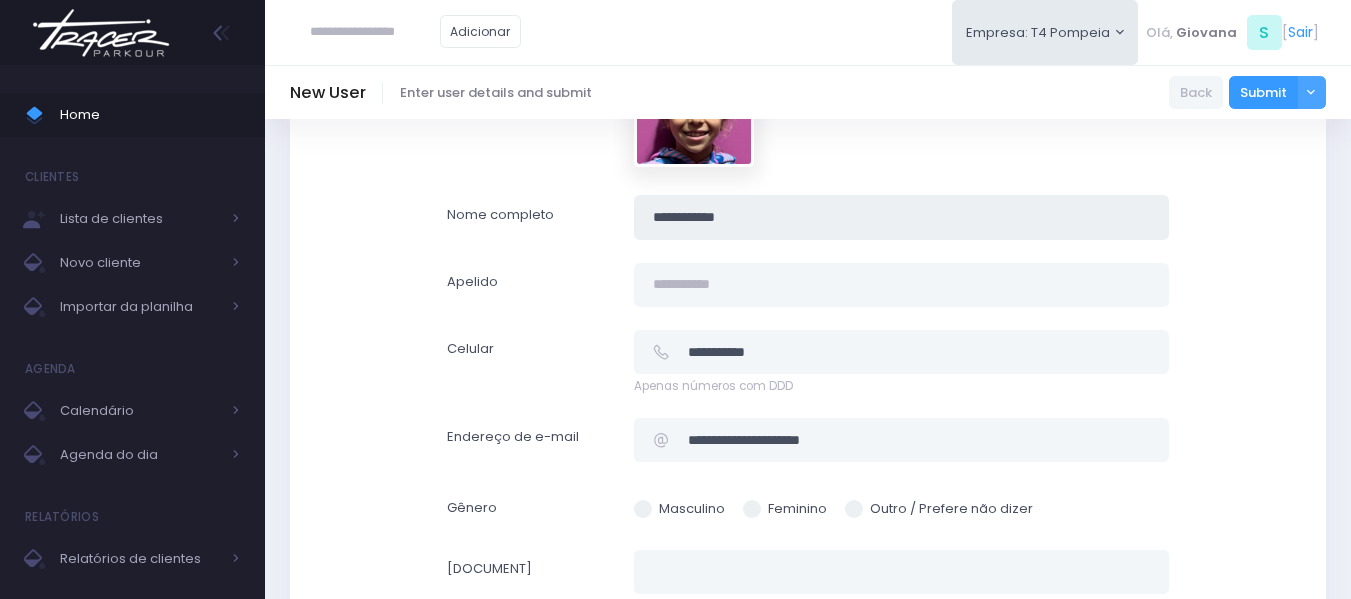 type on "**********" 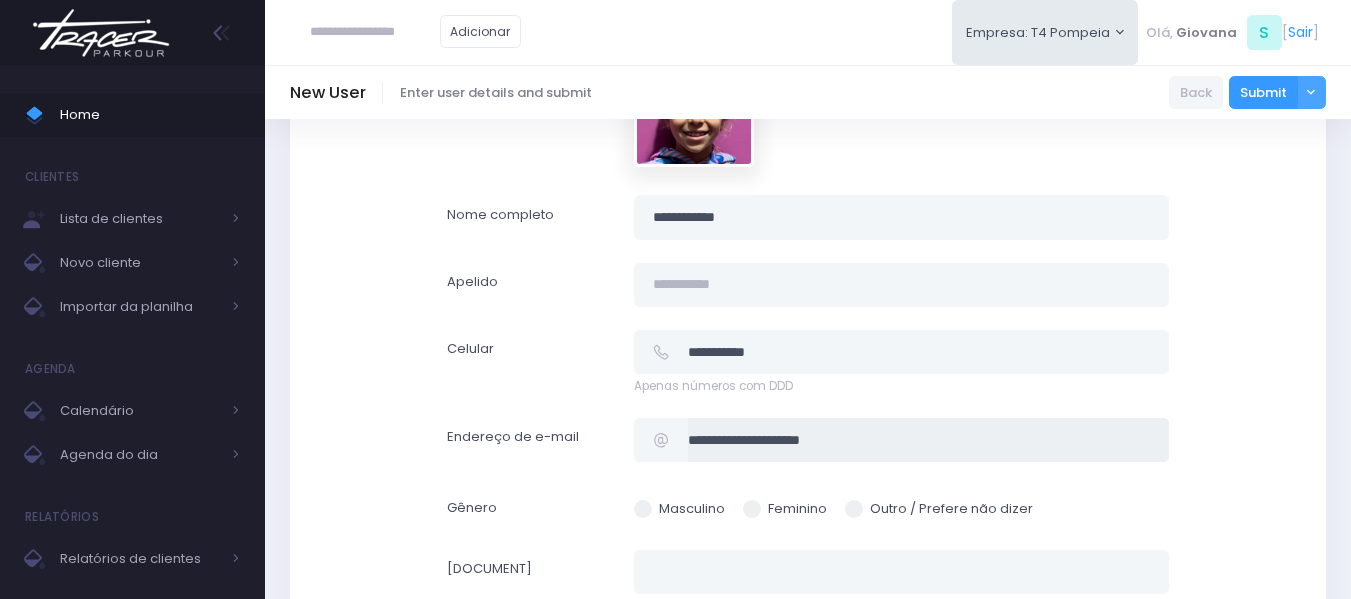 drag, startPoint x: 986, startPoint y: 442, endPoint x: 521, endPoint y: 459, distance: 465.31064 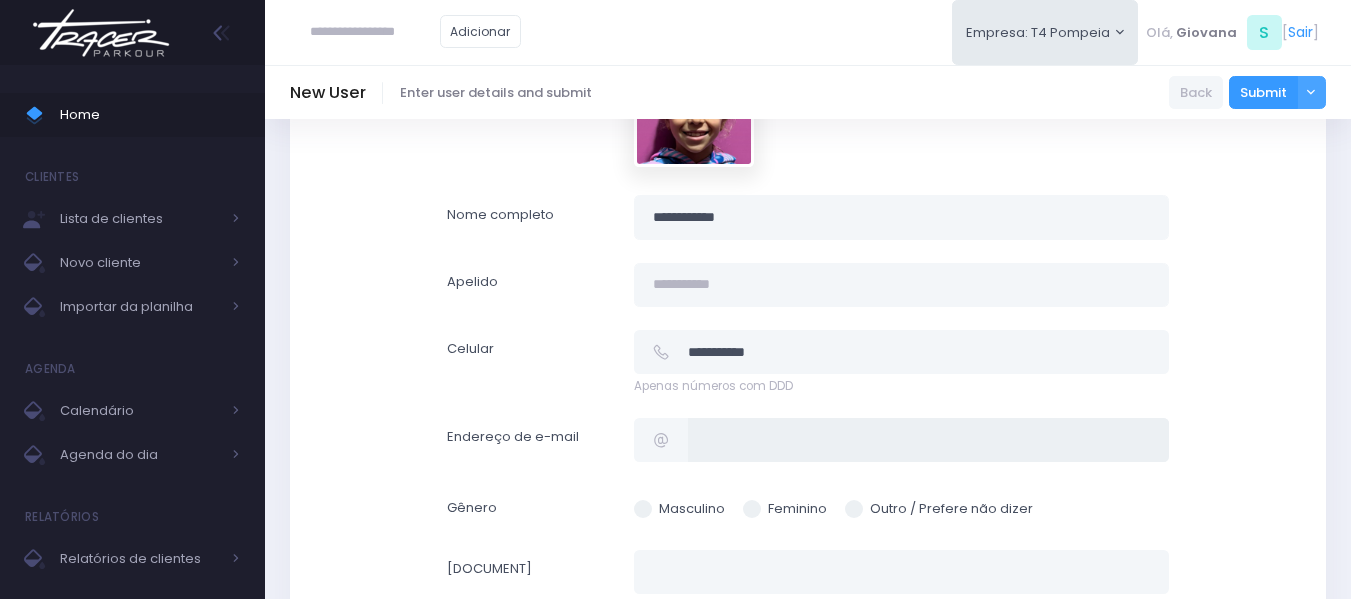 paste on "**********" 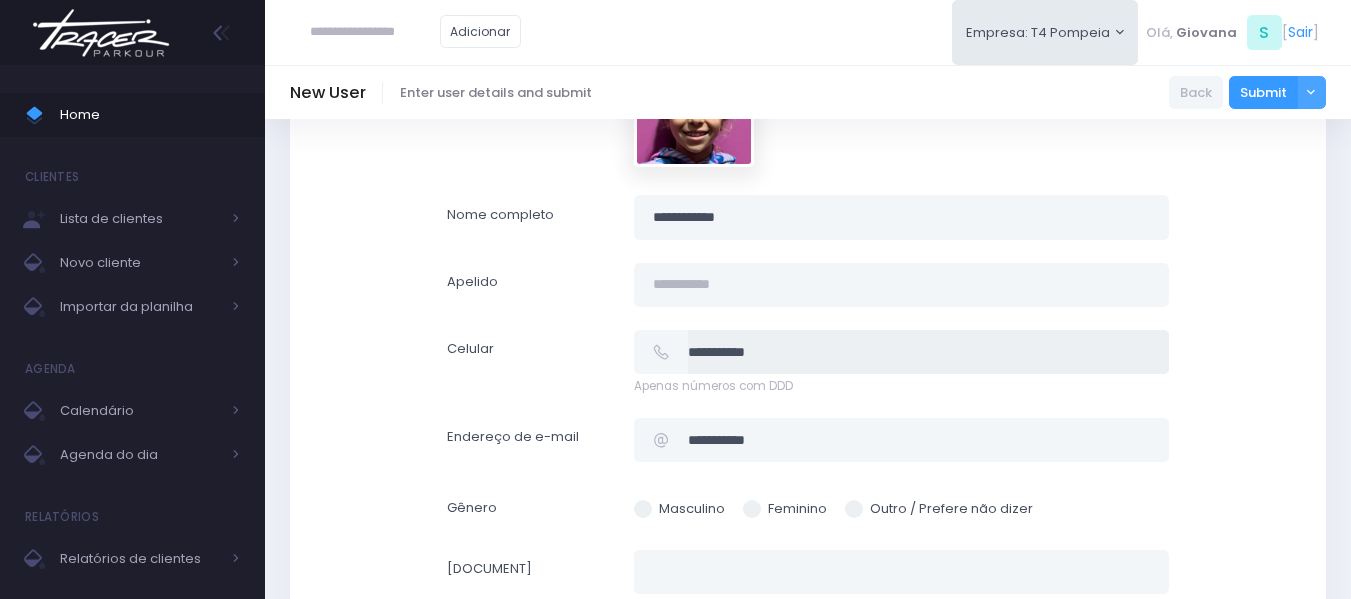 drag, startPoint x: 831, startPoint y: 352, endPoint x: 658, endPoint y: 351, distance: 173.00288 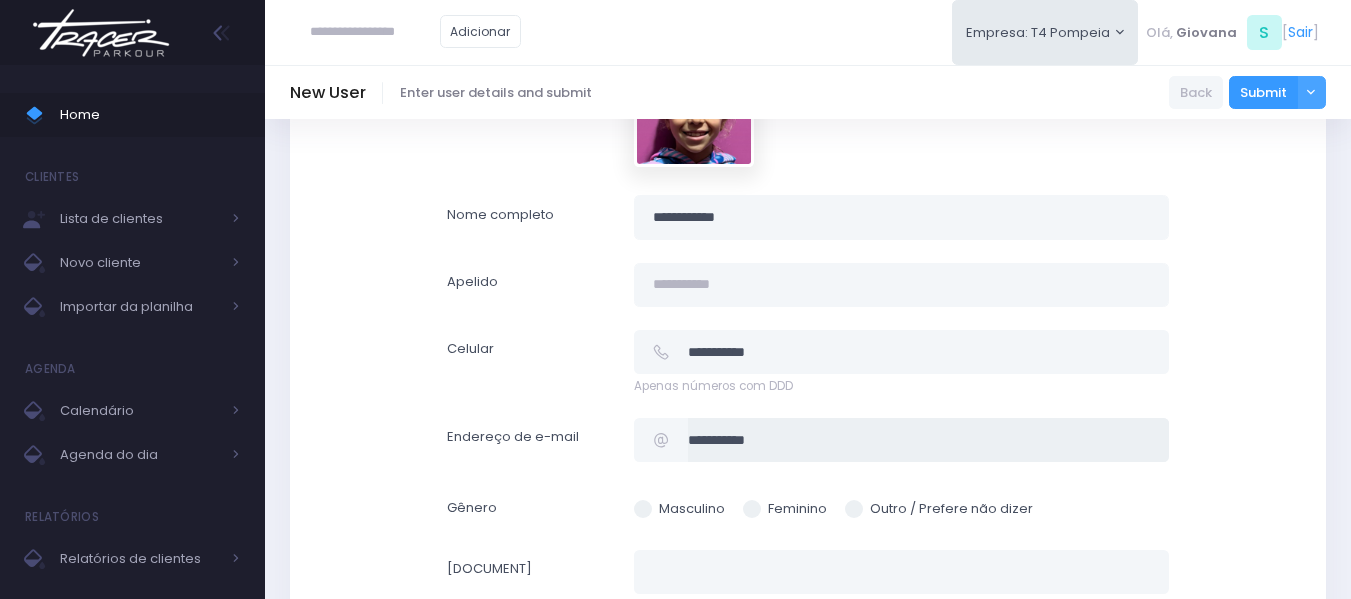 drag, startPoint x: 834, startPoint y: 435, endPoint x: 609, endPoint y: 391, distance: 229.26186 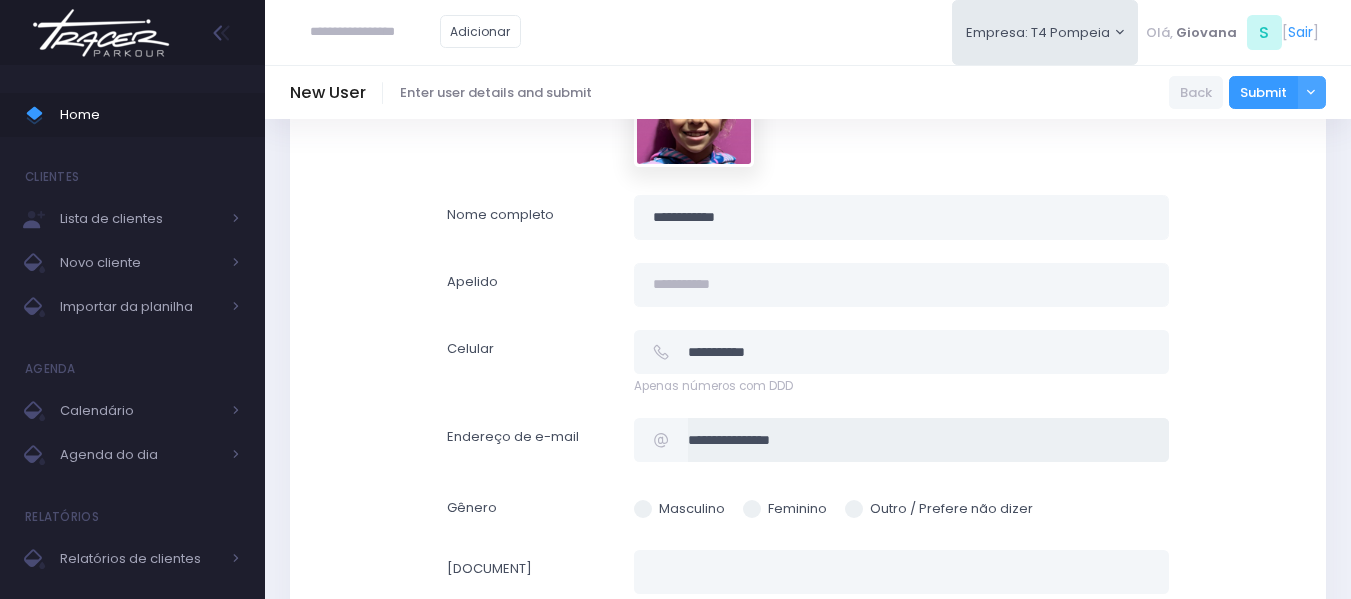 scroll, scrollTop: 500, scrollLeft: 0, axis: vertical 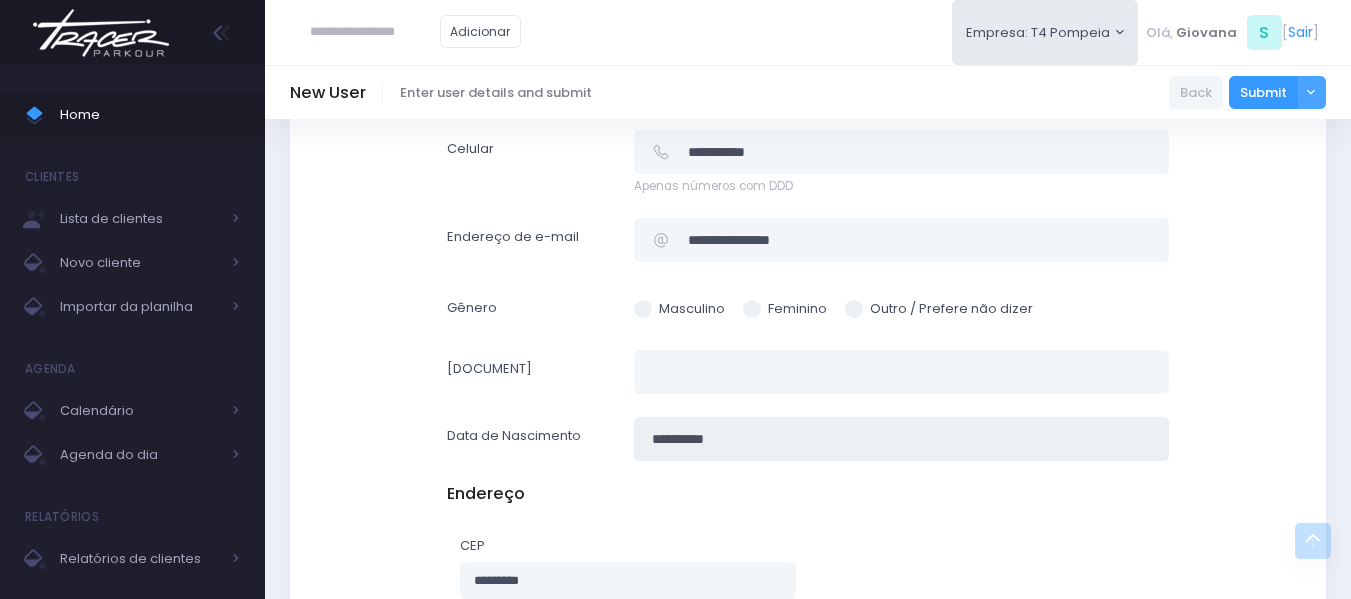 drag, startPoint x: 800, startPoint y: 427, endPoint x: 500, endPoint y: 414, distance: 300.28152 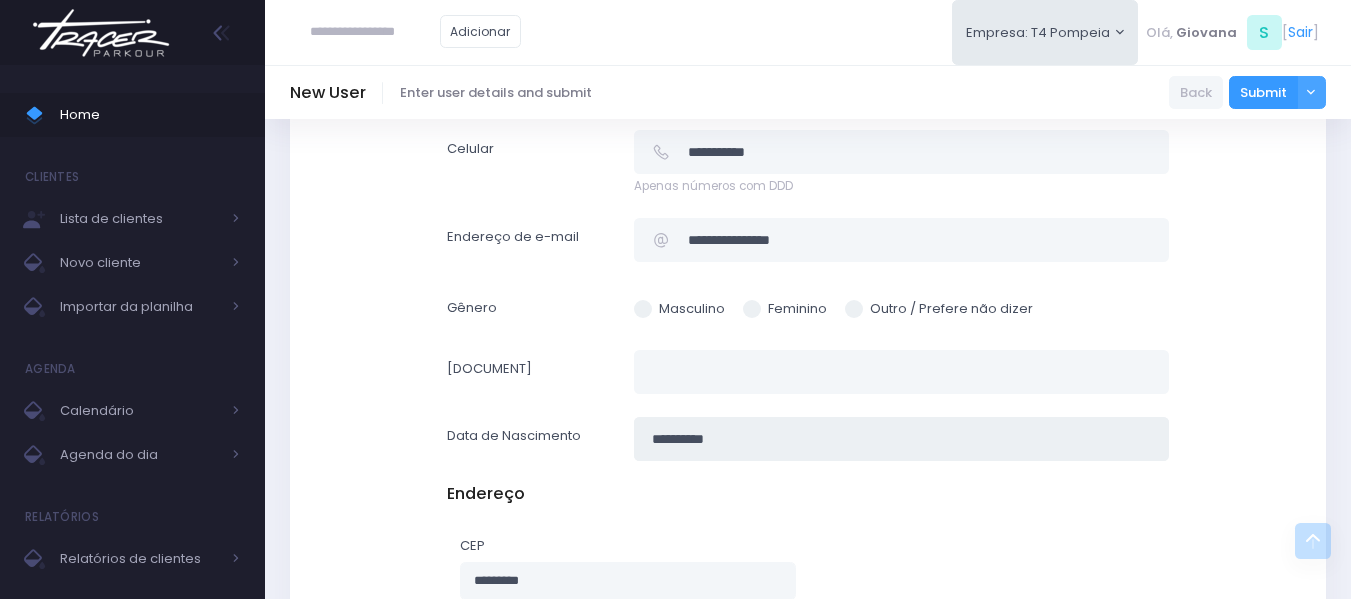 paste 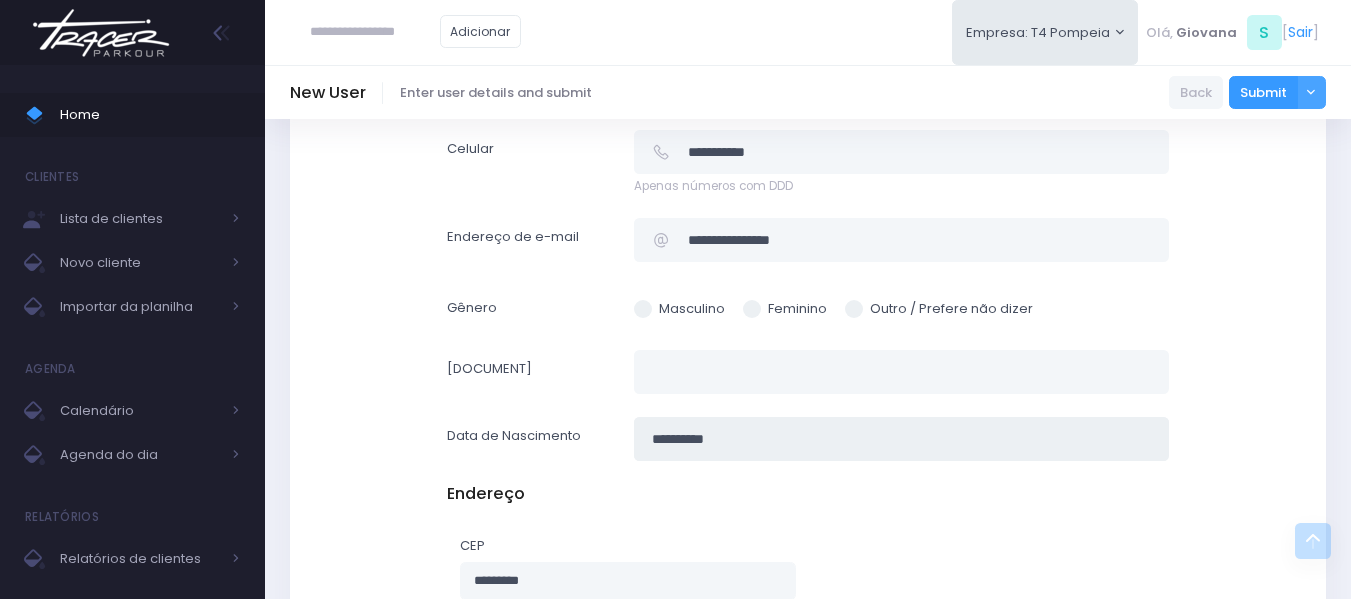 type on "**********" 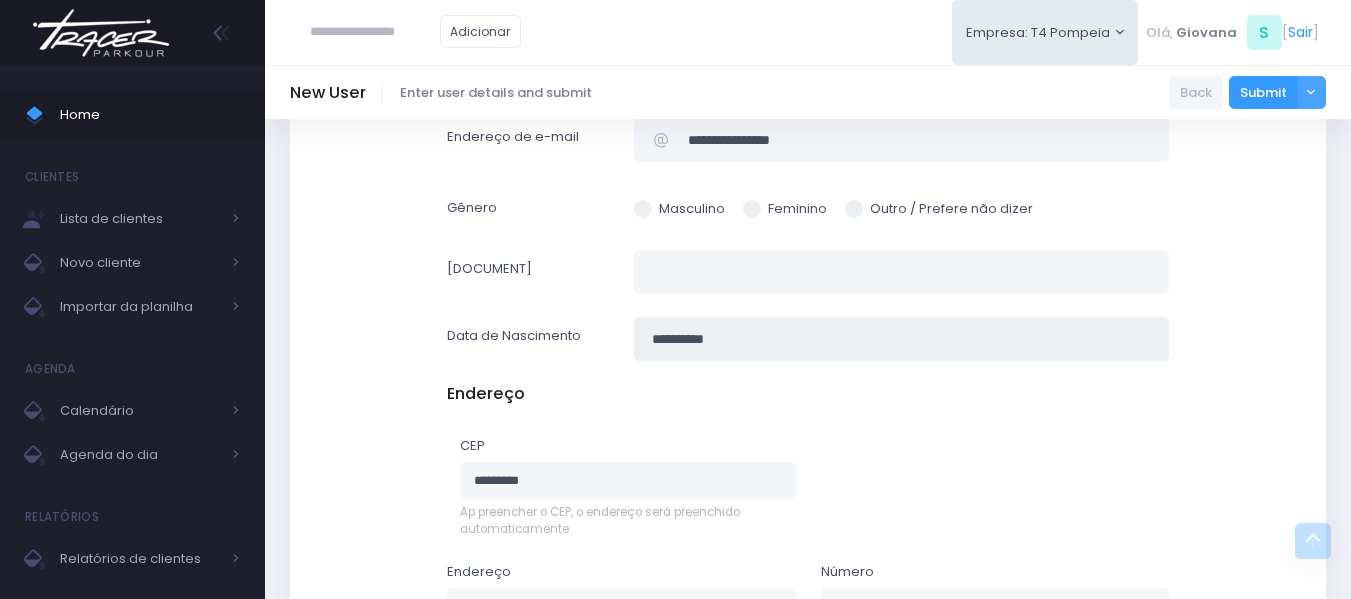 scroll, scrollTop: 800, scrollLeft: 0, axis: vertical 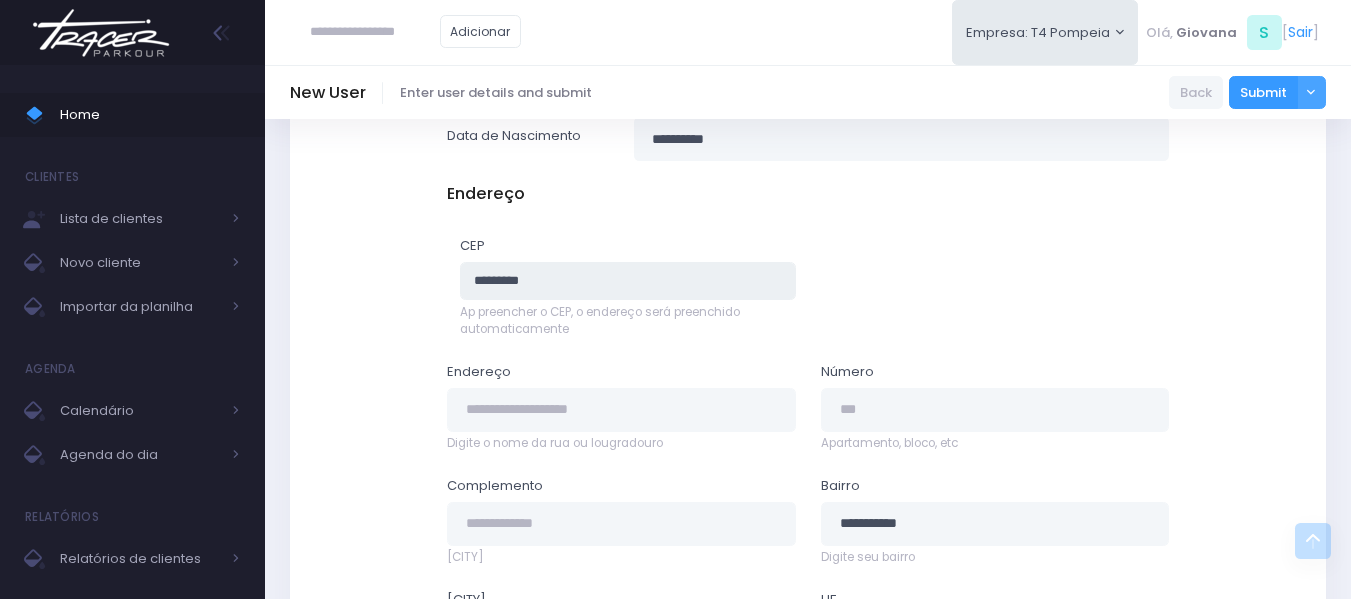 drag, startPoint x: 611, startPoint y: 282, endPoint x: 360, endPoint y: 290, distance: 251.12746 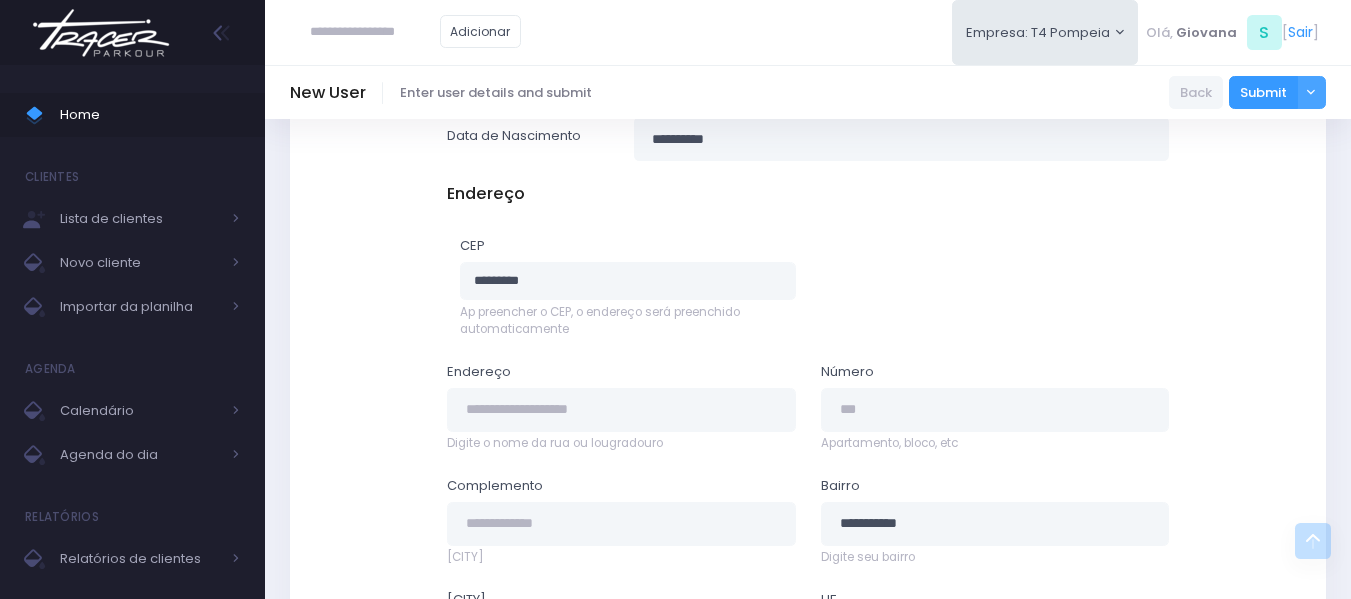 type on "***" 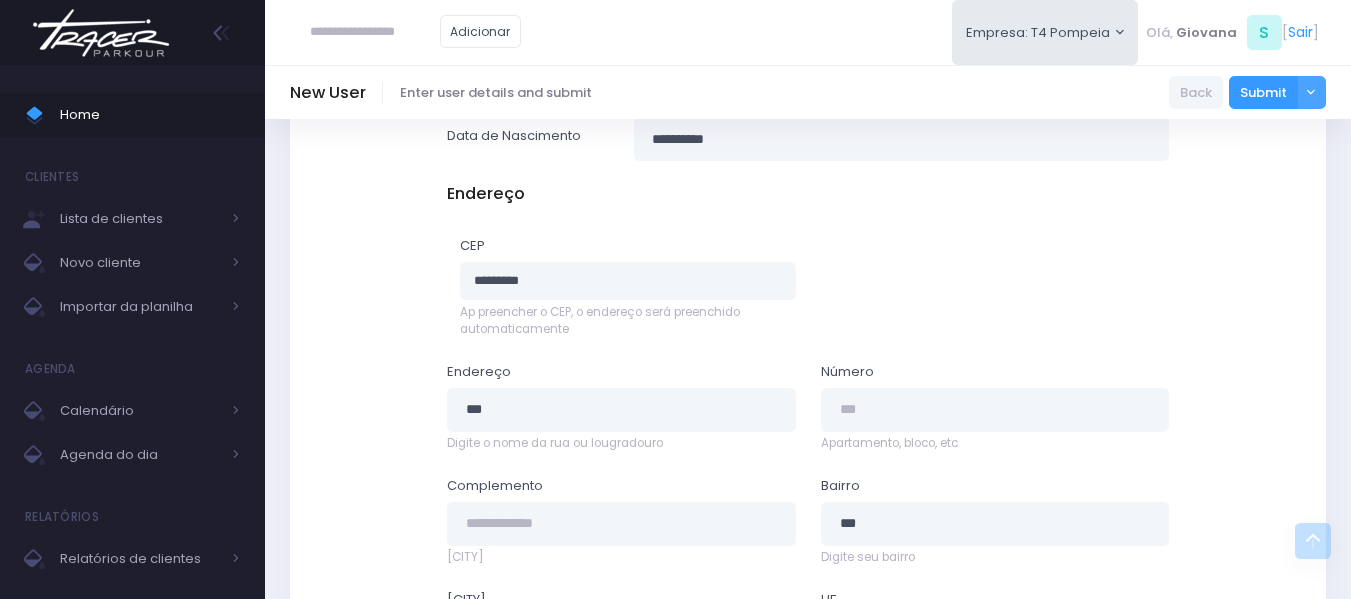 type on "**********" 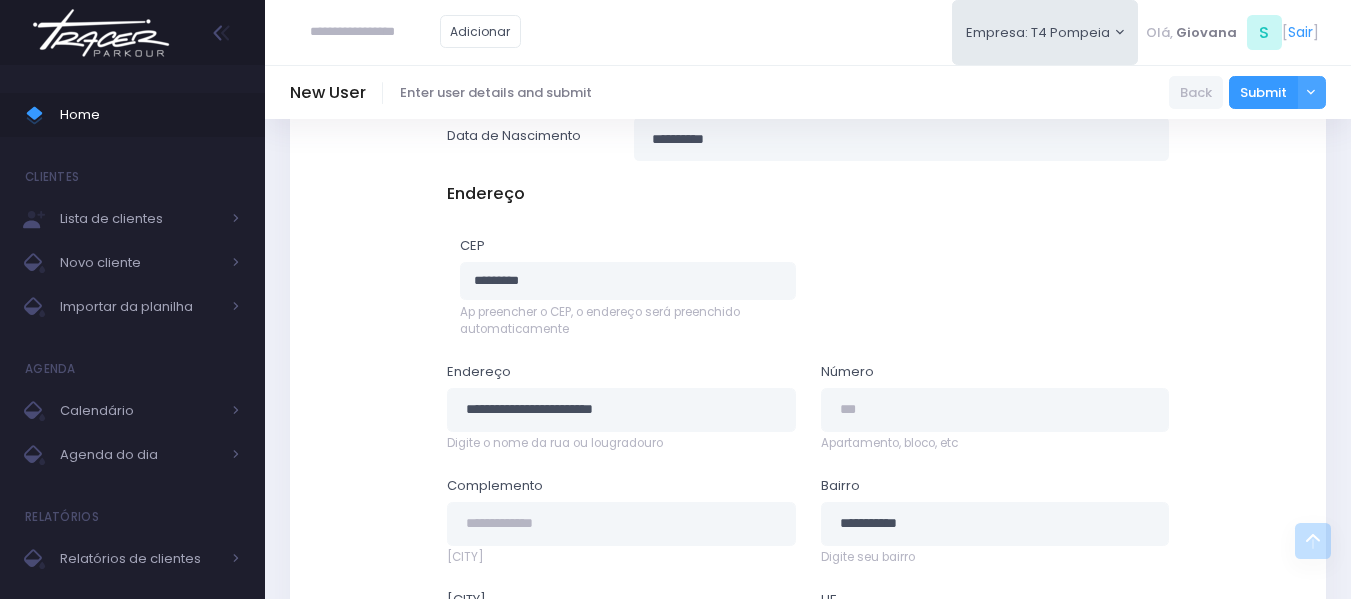 type on "***" 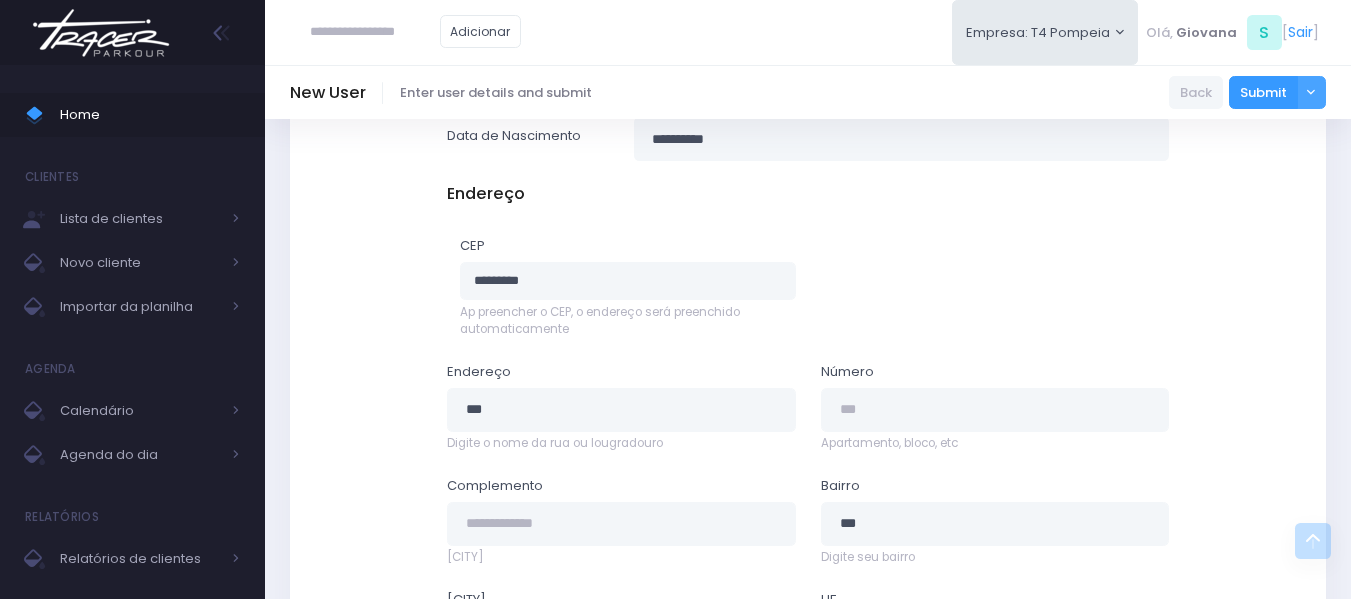 type on "**********" 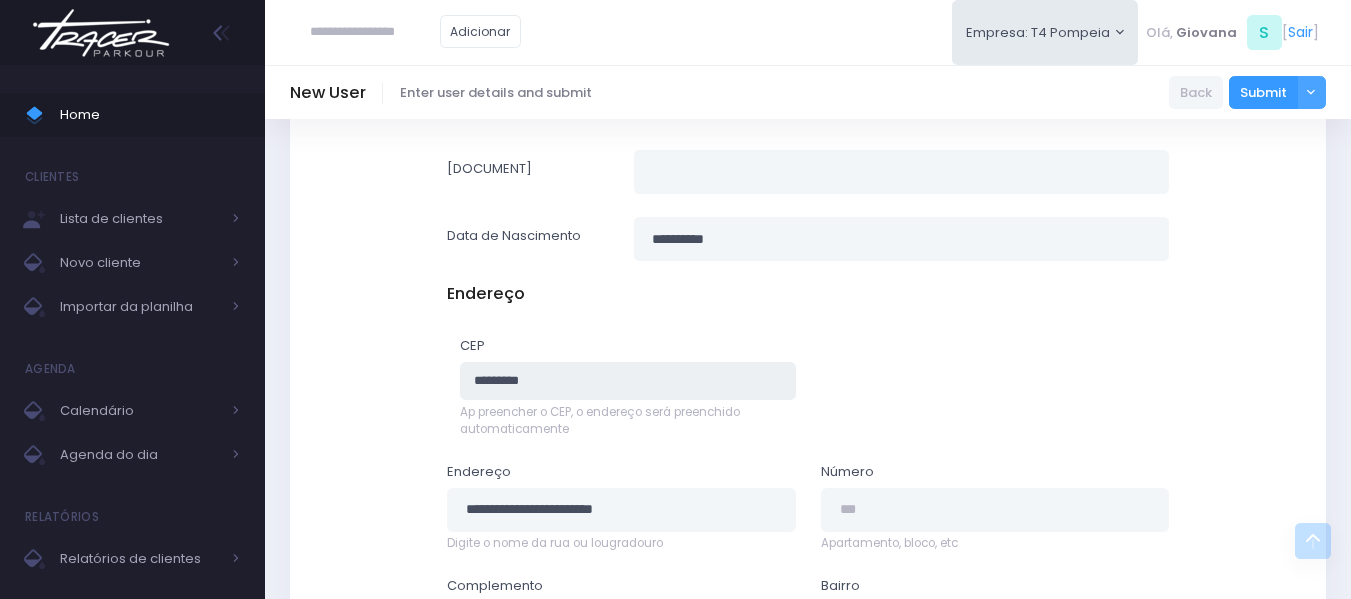 scroll, scrollTop: 1198, scrollLeft: 0, axis: vertical 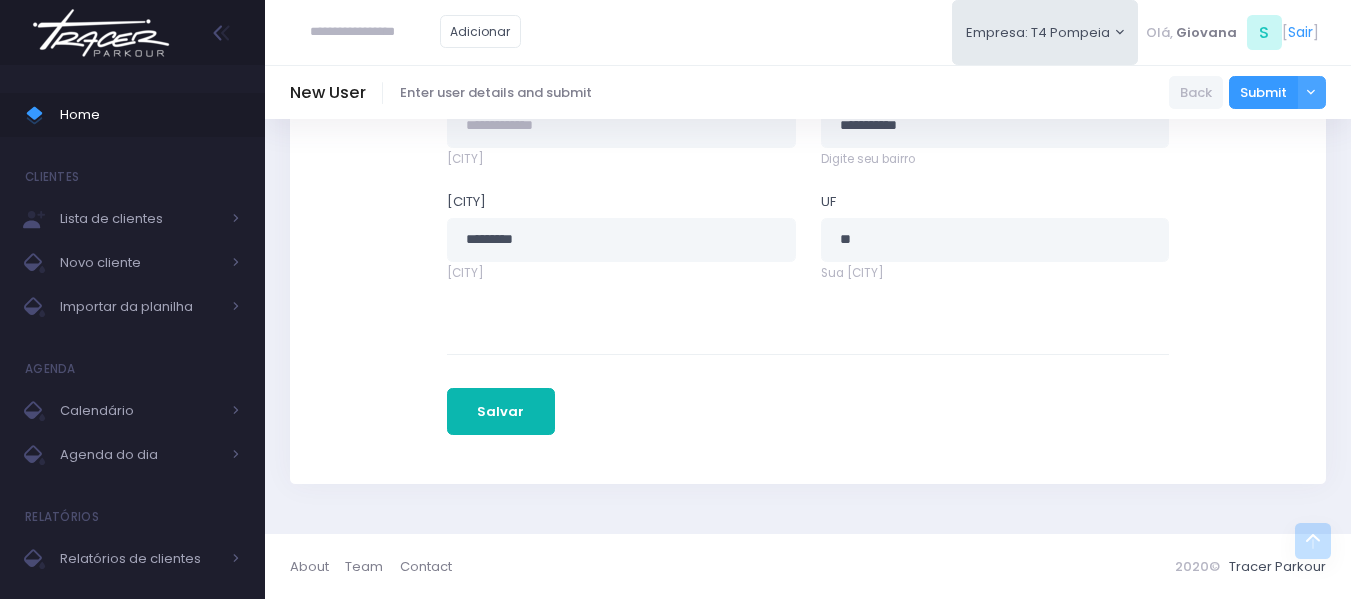 type on "***" 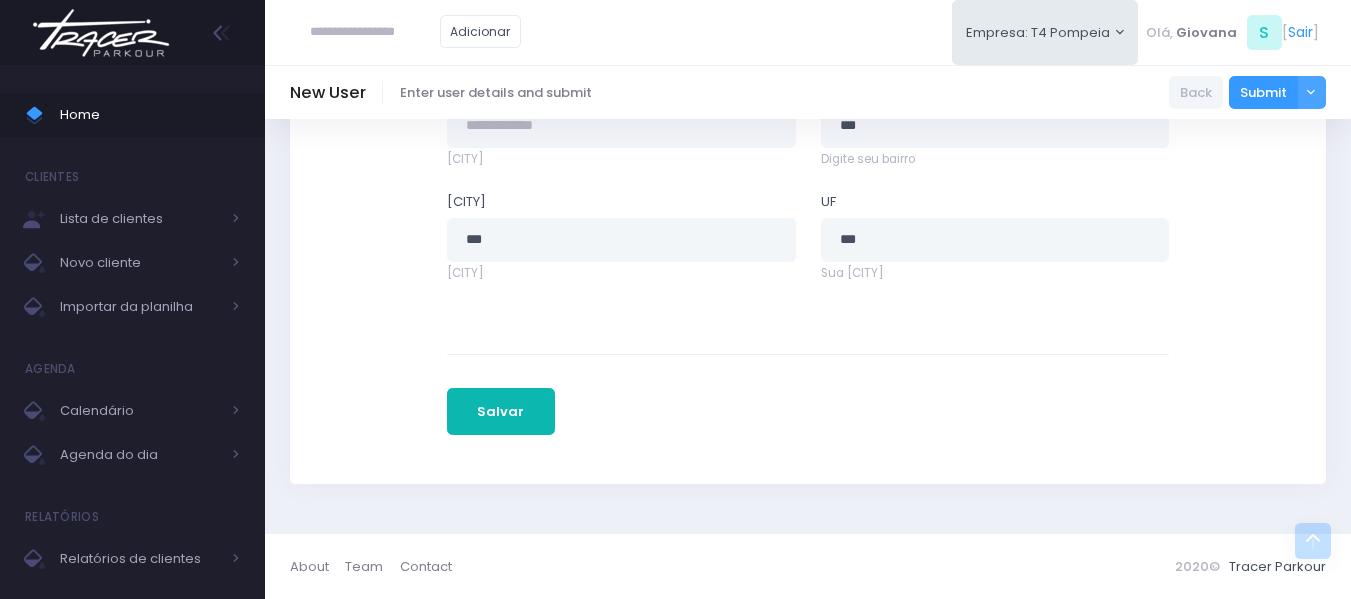 click on "Salvar" at bounding box center [501, 412] 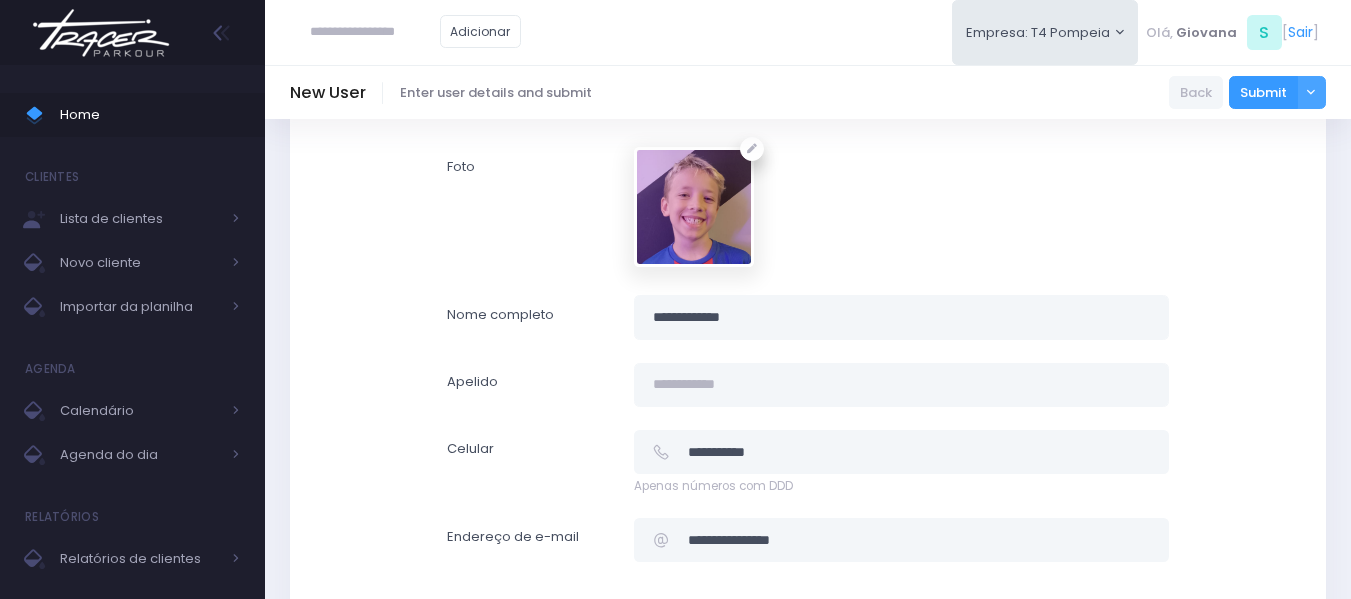 scroll, scrollTop: 300, scrollLeft: 0, axis: vertical 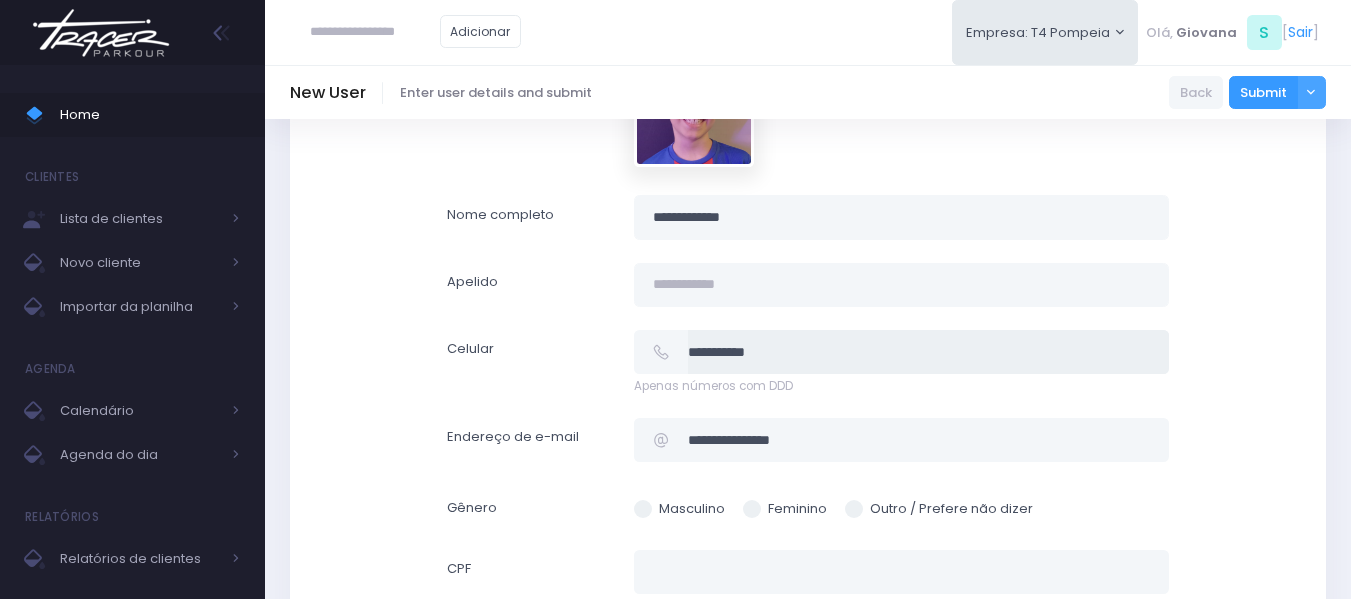 drag, startPoint x: 912, startPoint y: 362, endPoint x: 520, endPoint y: 344, distance: 392.41306 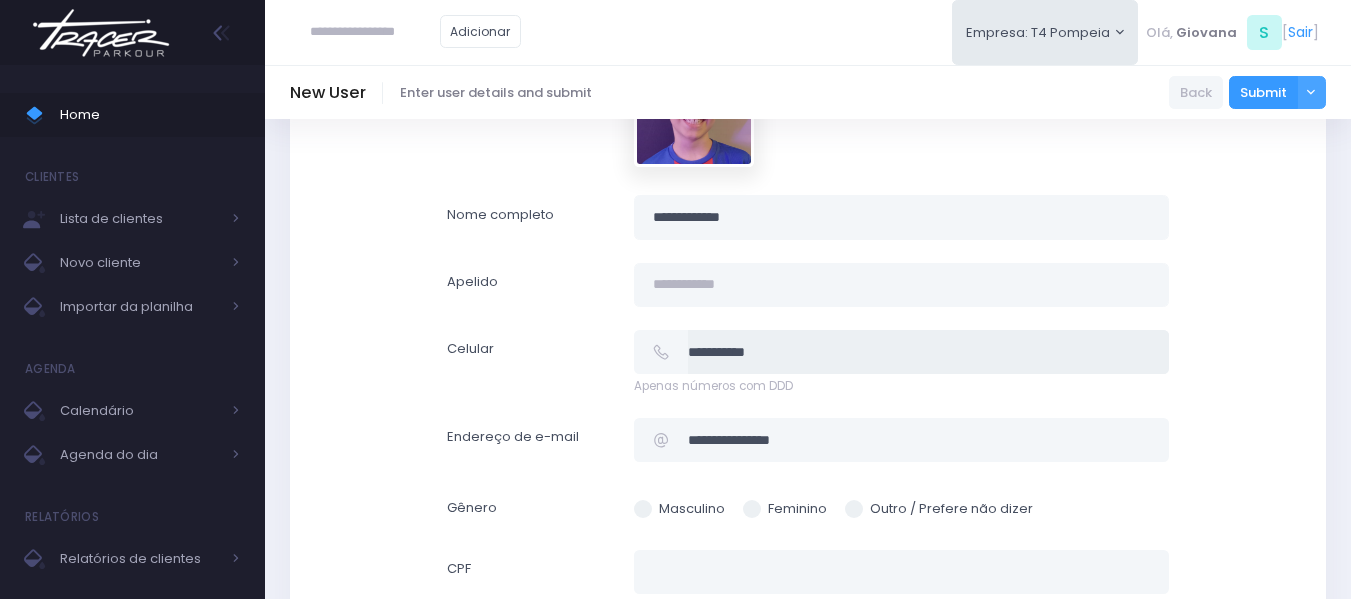 paste 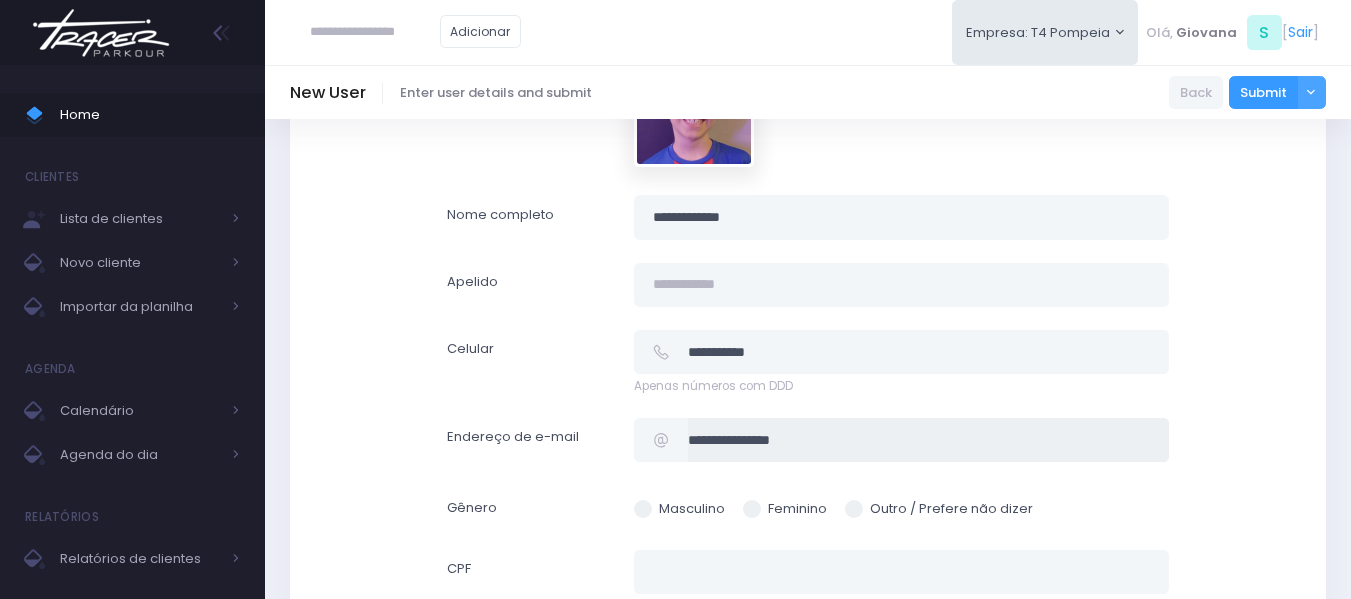 drag, startPoint x: 871, startPoint y: 449, endPoint x: 611, endPoint y: 437, distance: 260.27676 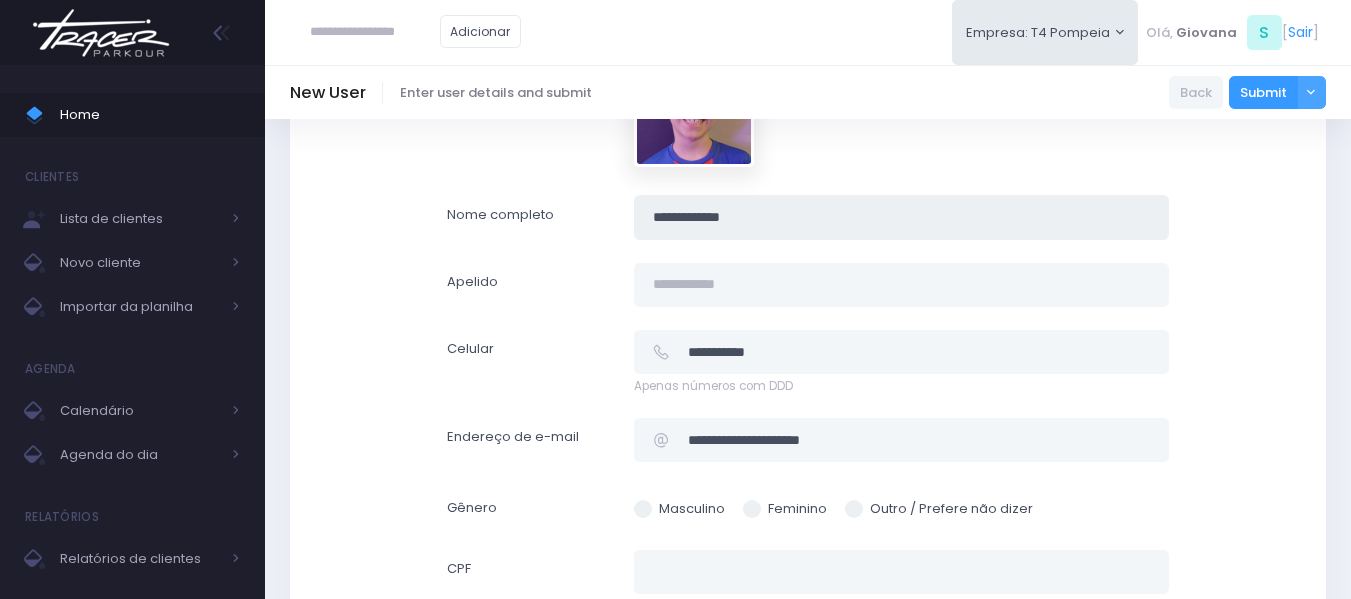 drag, startPoint x: 820, startPoint y: 216, endPoint x: 617, endPoint y: 199, distance: 203.71059 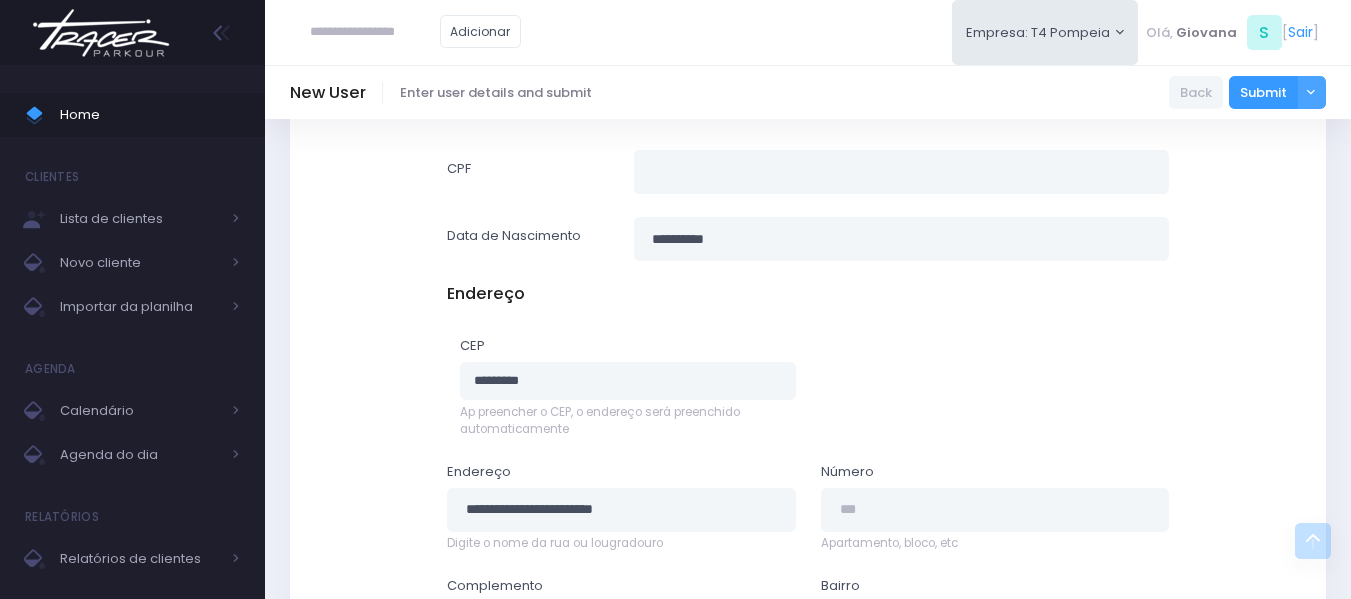 scroll, scrollTop: 600, scrollLeft: 0, axis: vertical 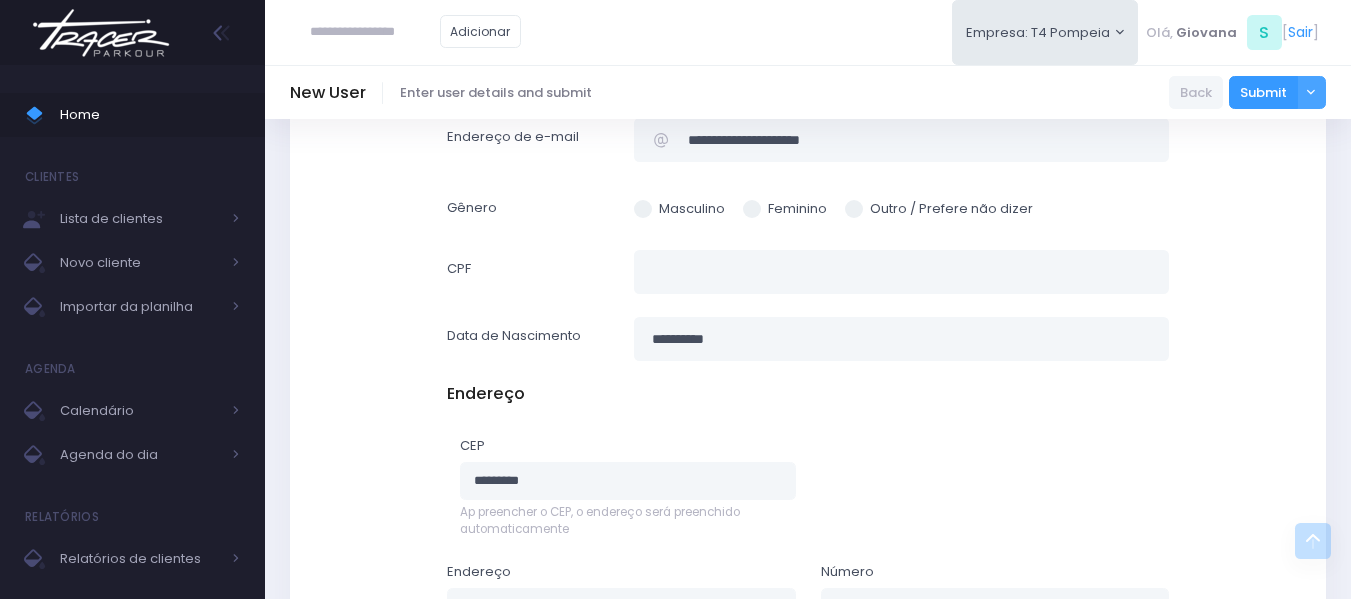 type on "**********" 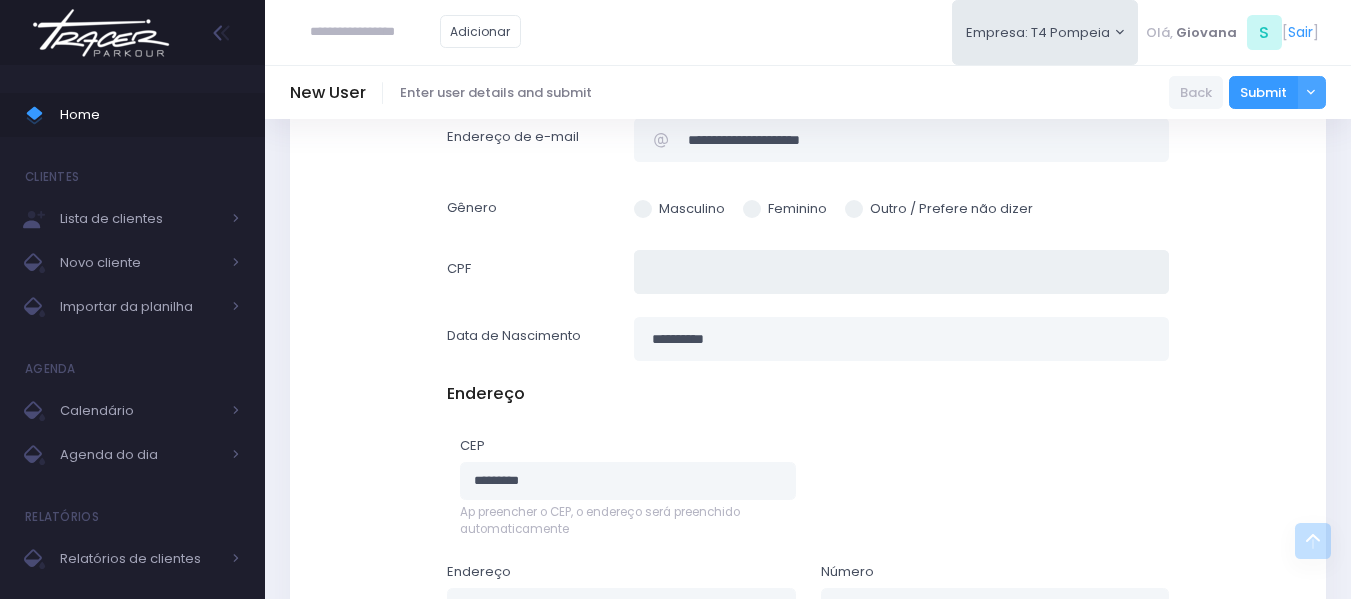 click at bounding box center (901, 272) 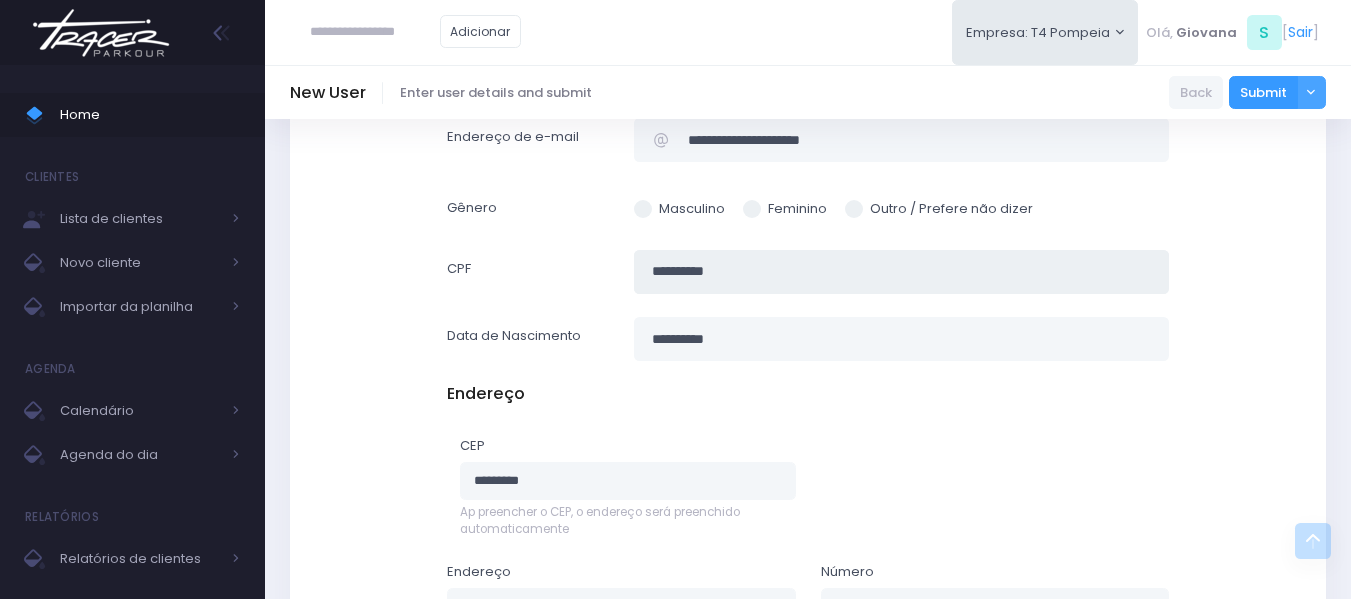 type on "**********" 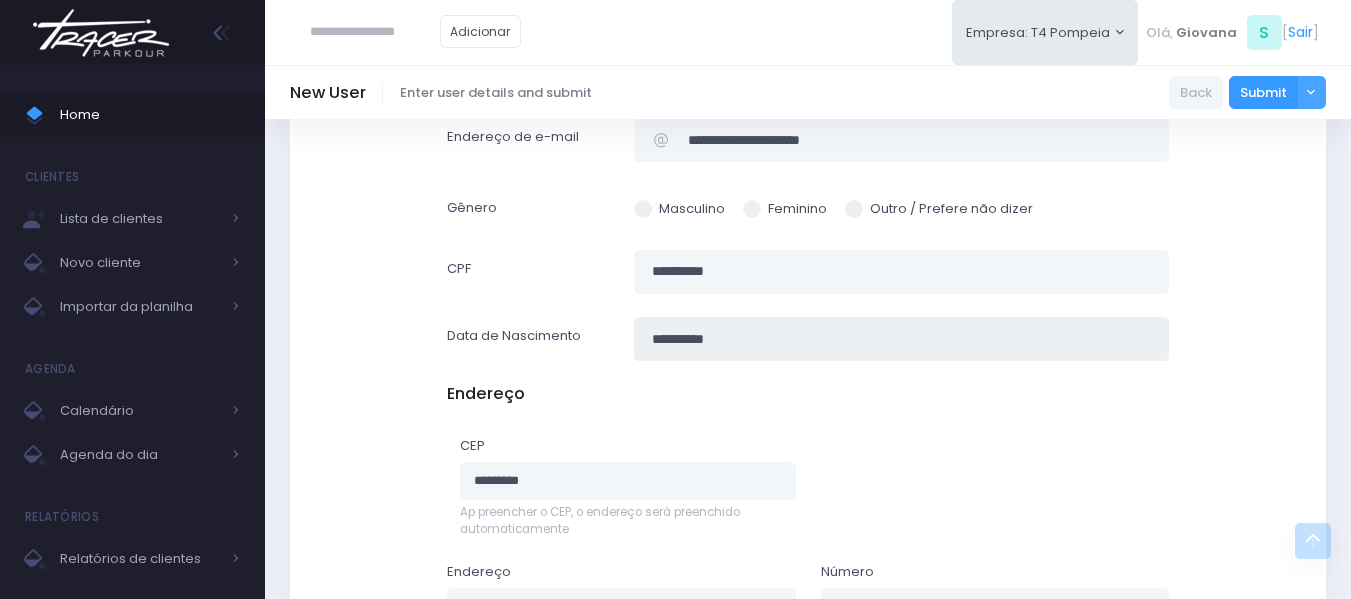 drag, startPoint x: 779, startPoint y: 343, endPoint x: 611, endPoint y: 341, distance: 168.0119 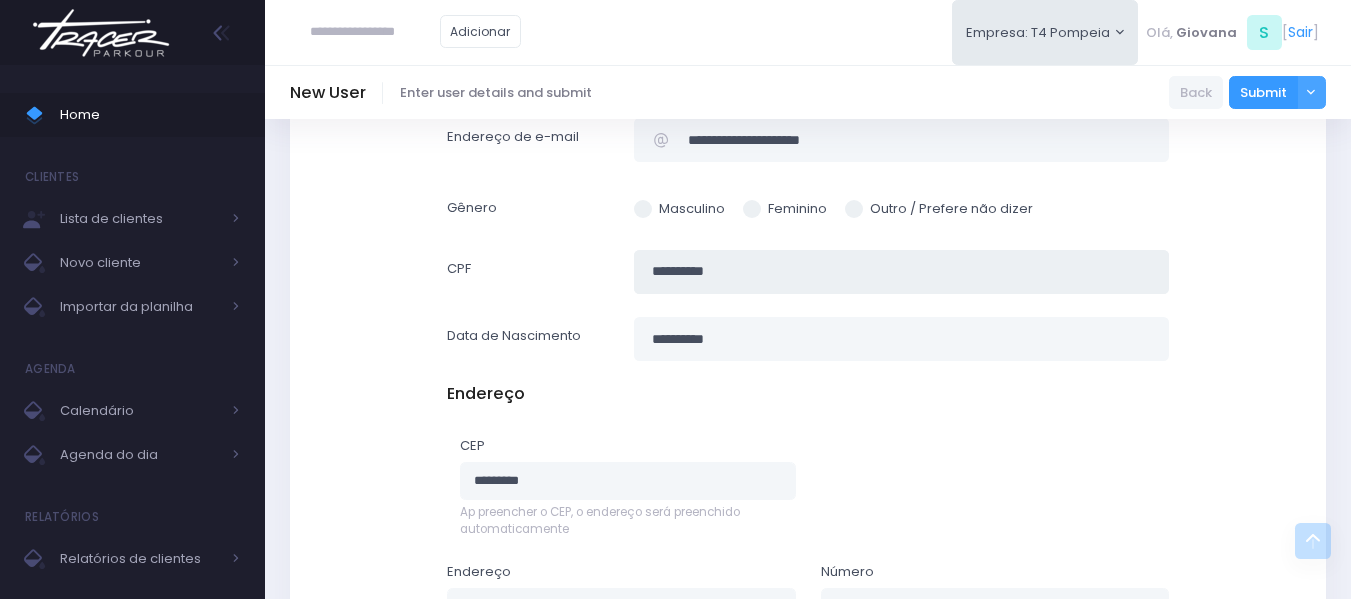 drag, startPoint x: 755, startPoint y: 272, endPoint x: 638, endPoint y: 275, distance: 117.03845 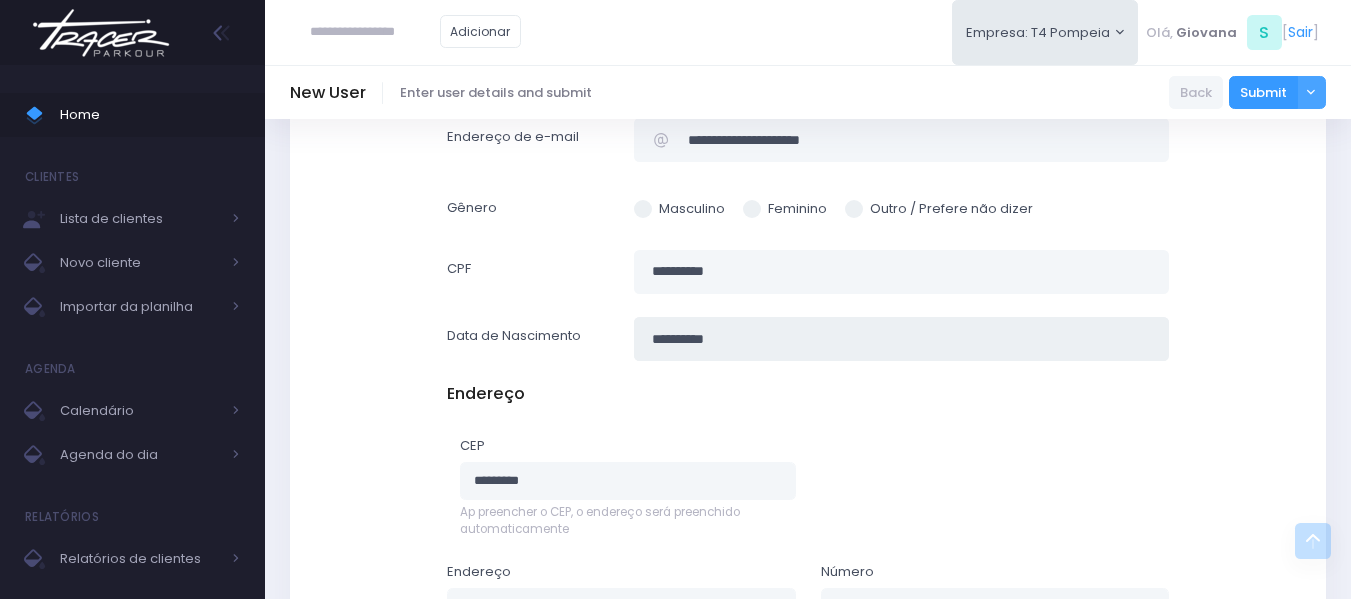 drag, startPoint x: 662, startPoint y: 339, endPoint x: 579, endPoint y: 335, distance: 83.09633 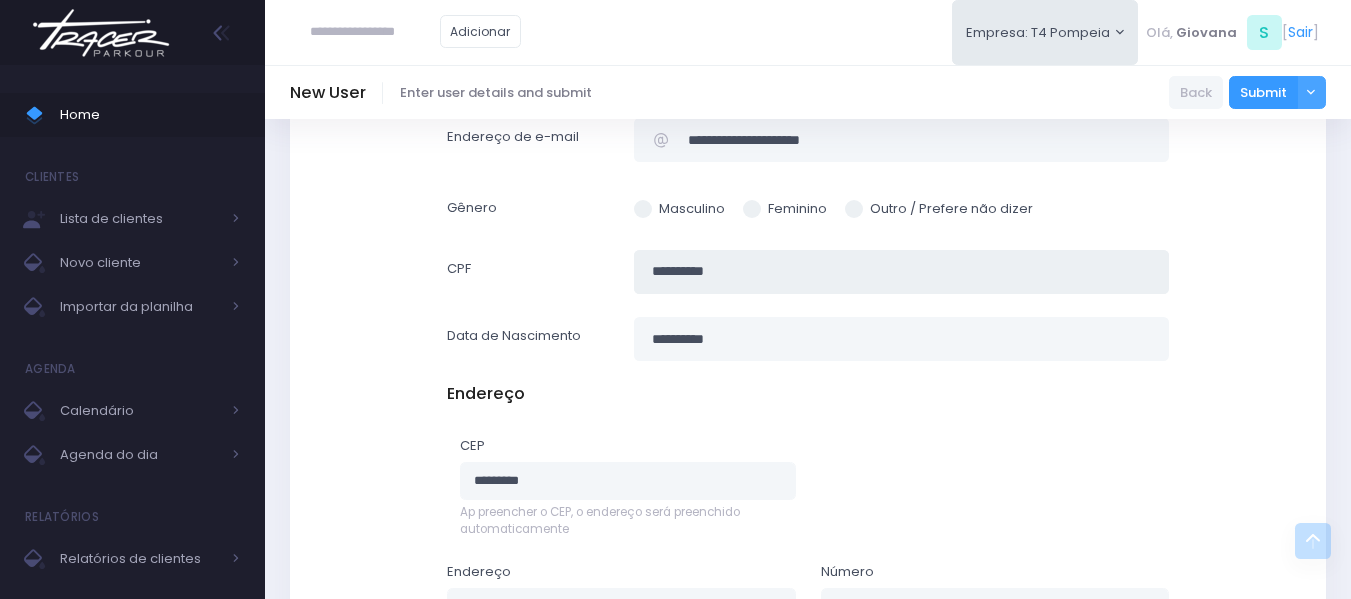 drag, startPoint x: 774, startPoint y: 250, endPoint x: 621, endPoint y: 252, distance: 153.01308 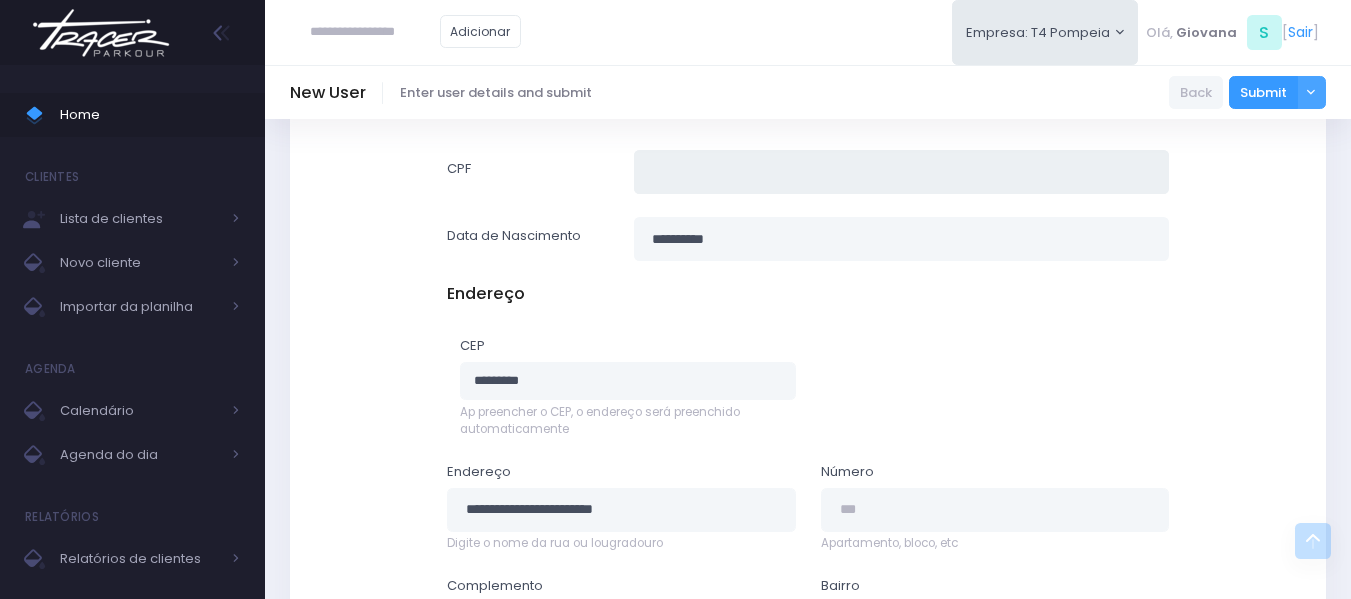 scroll, scrollTop: 800, scrollLeft: 0, axis: vertical 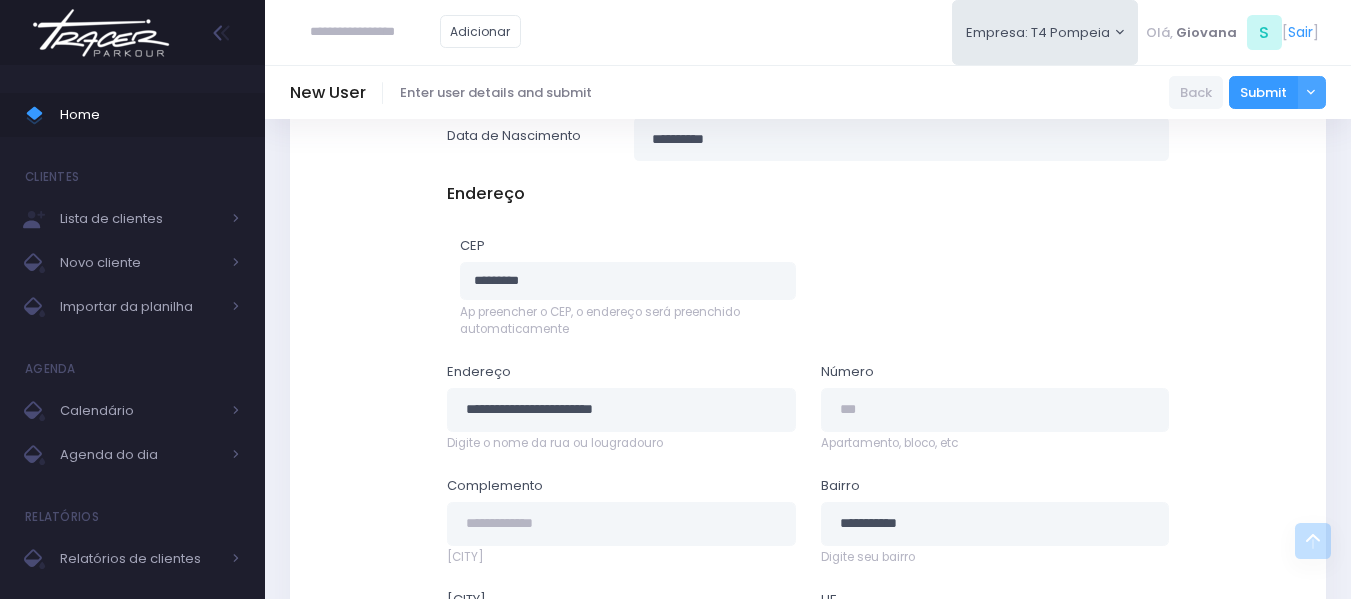 type 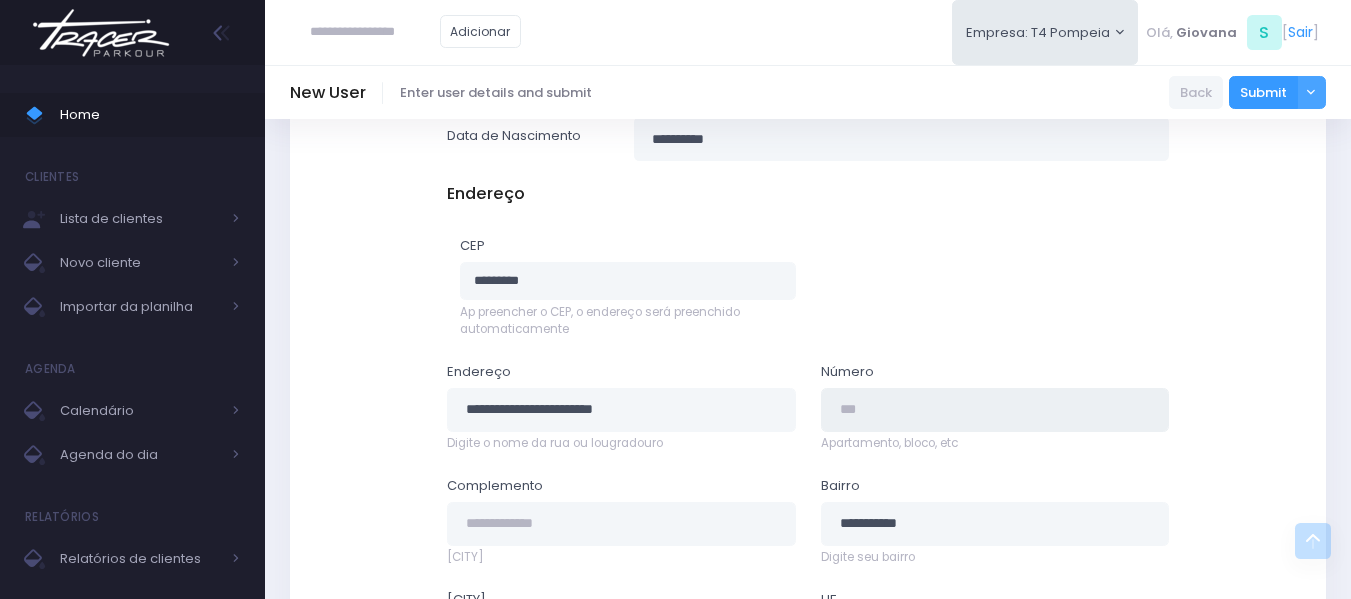 click at bounding box center [995, 410] 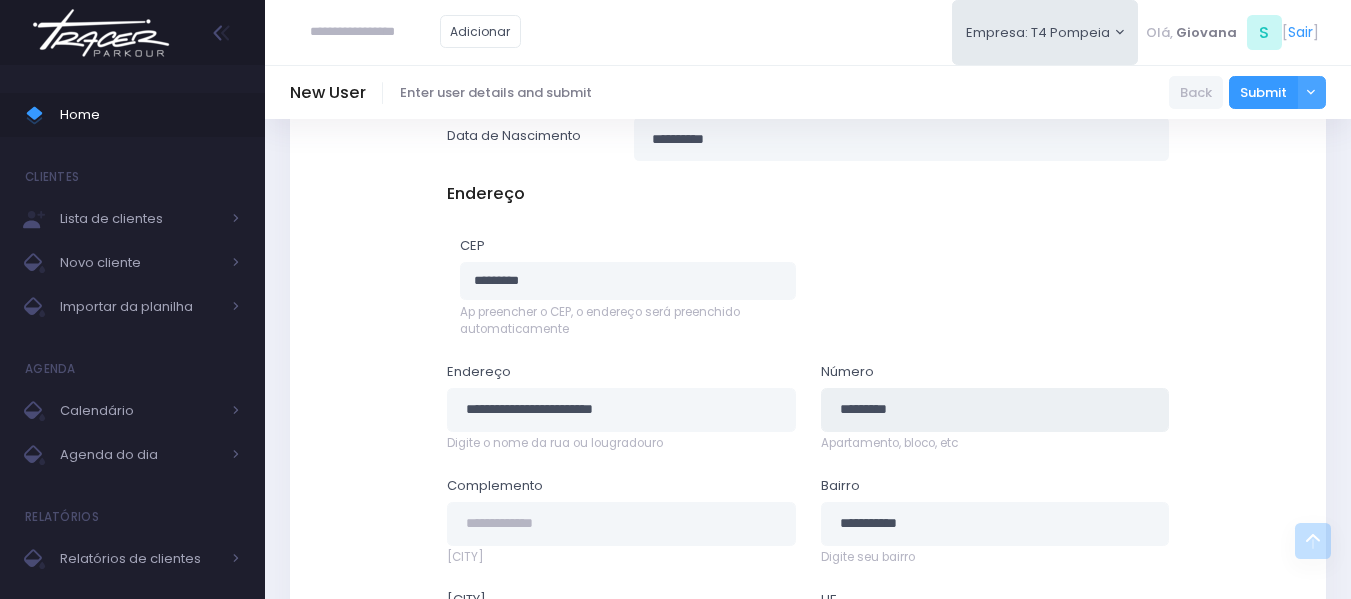 type on "*********" 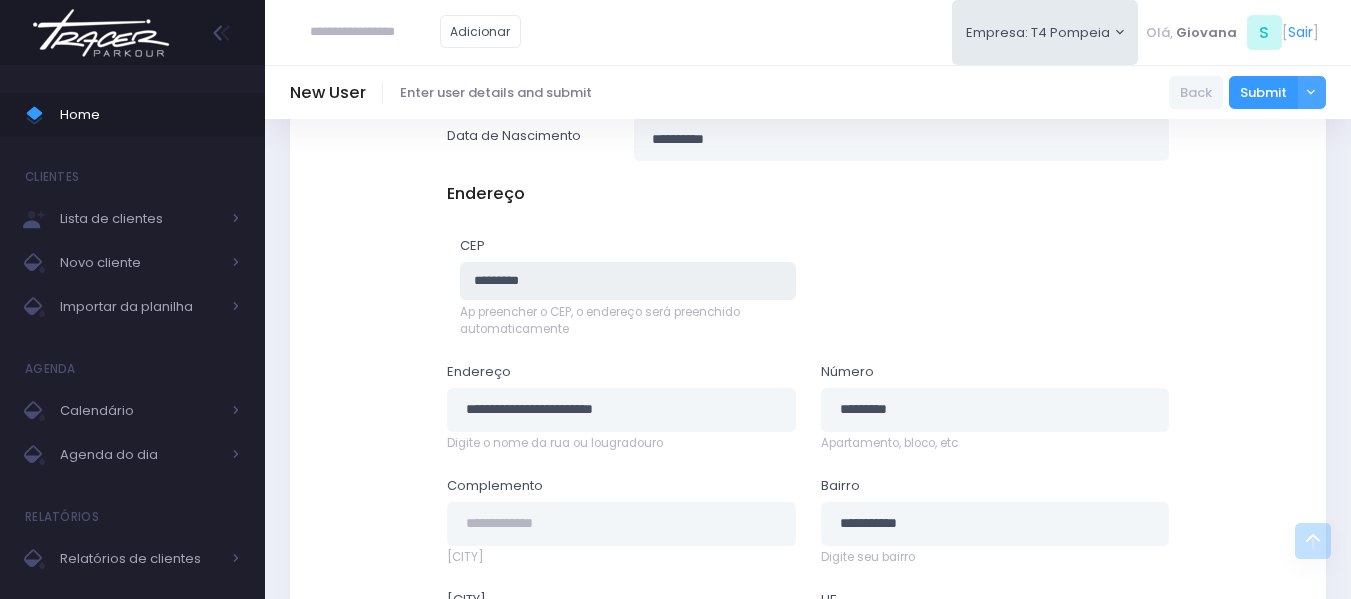 drag, startPoint x: 581, startPoint y: 278, endPoint x: 429, endPoint y: 270, distance: 152.21039 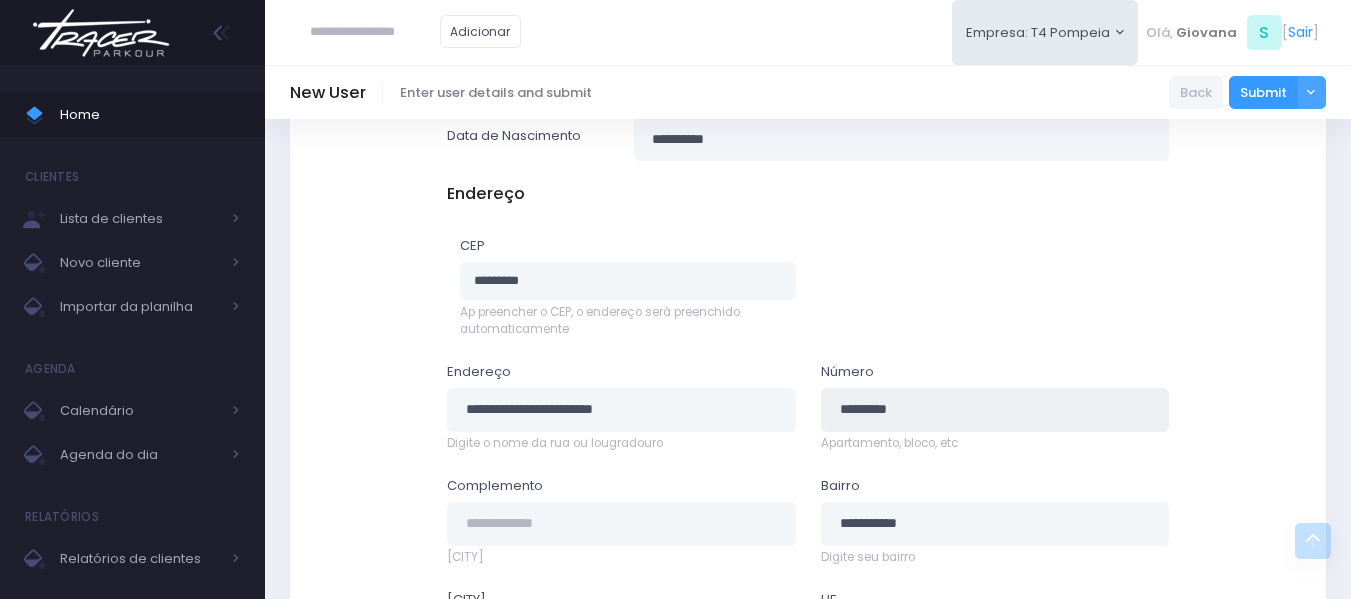 type on "***" 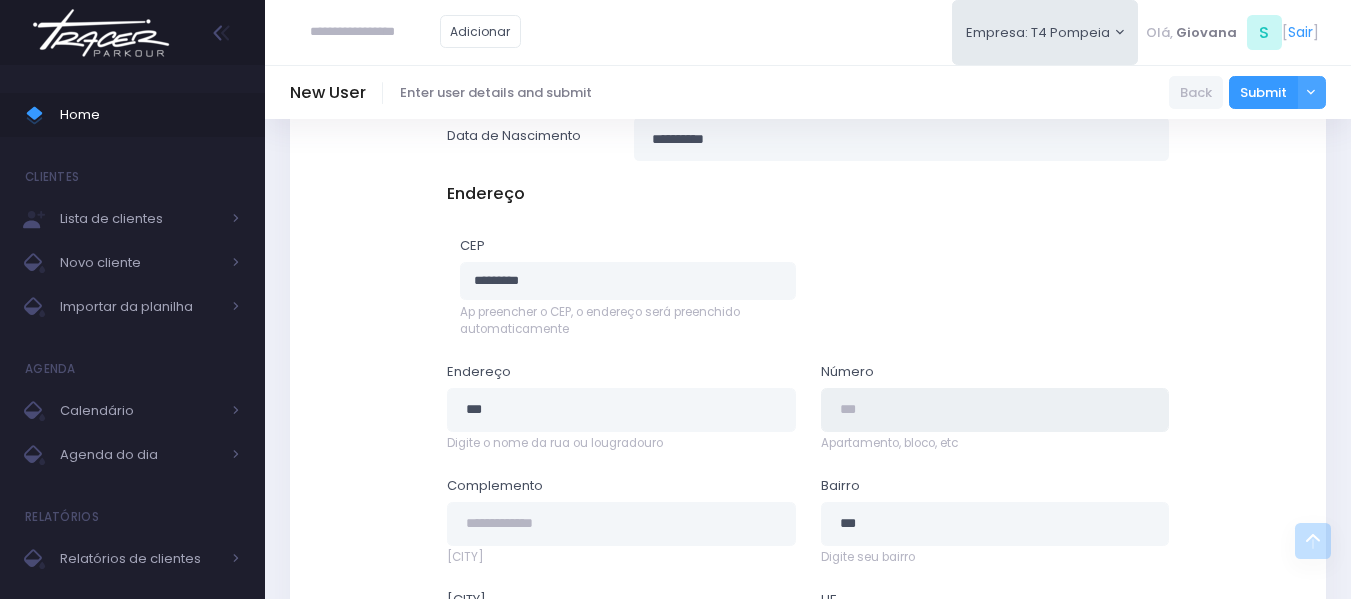 type on "**********" 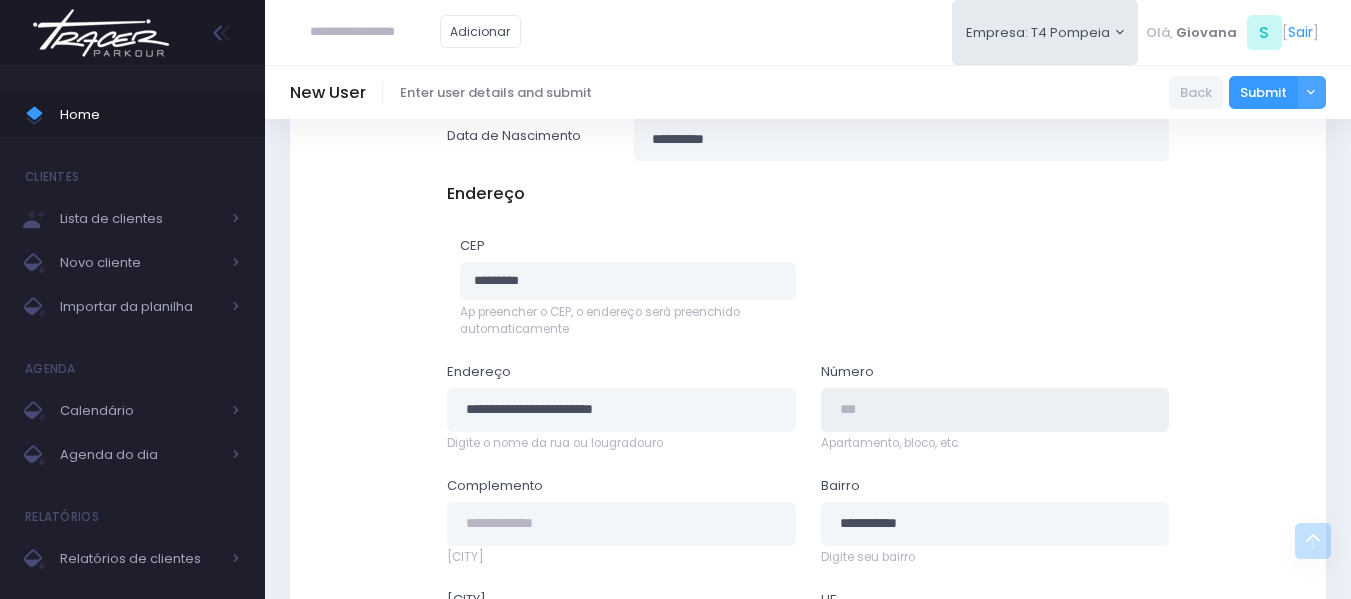 type 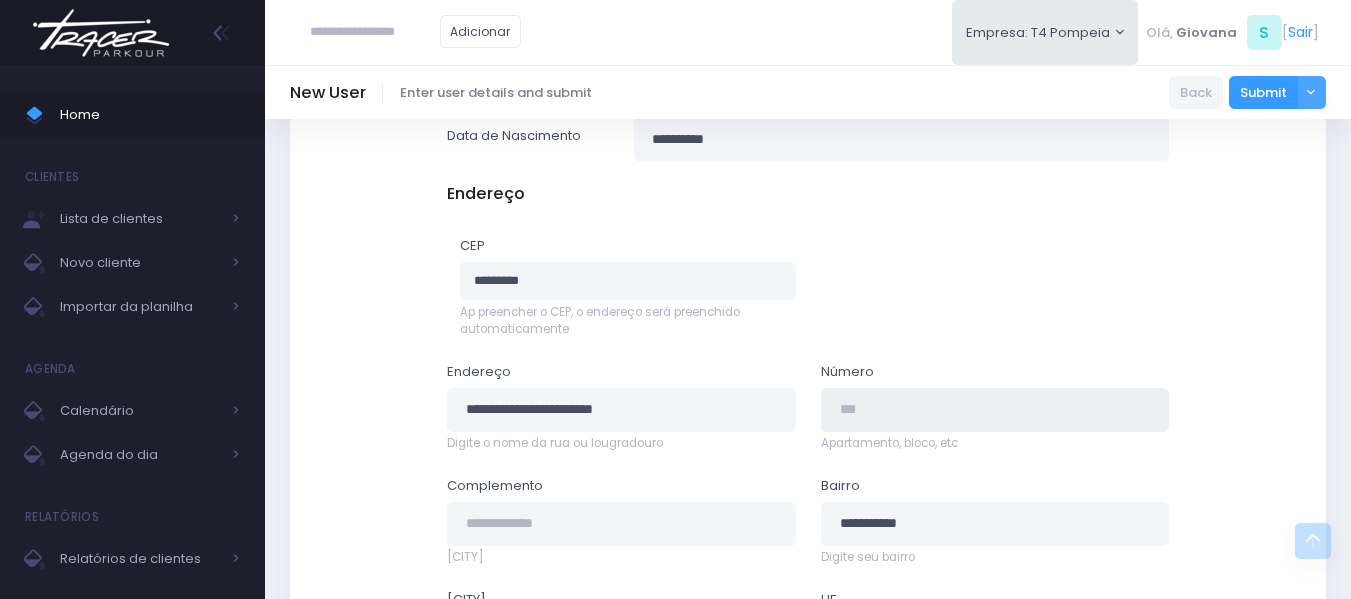 scroll, scrollTop: 1100, scrollLeft: 0, axis: vertical 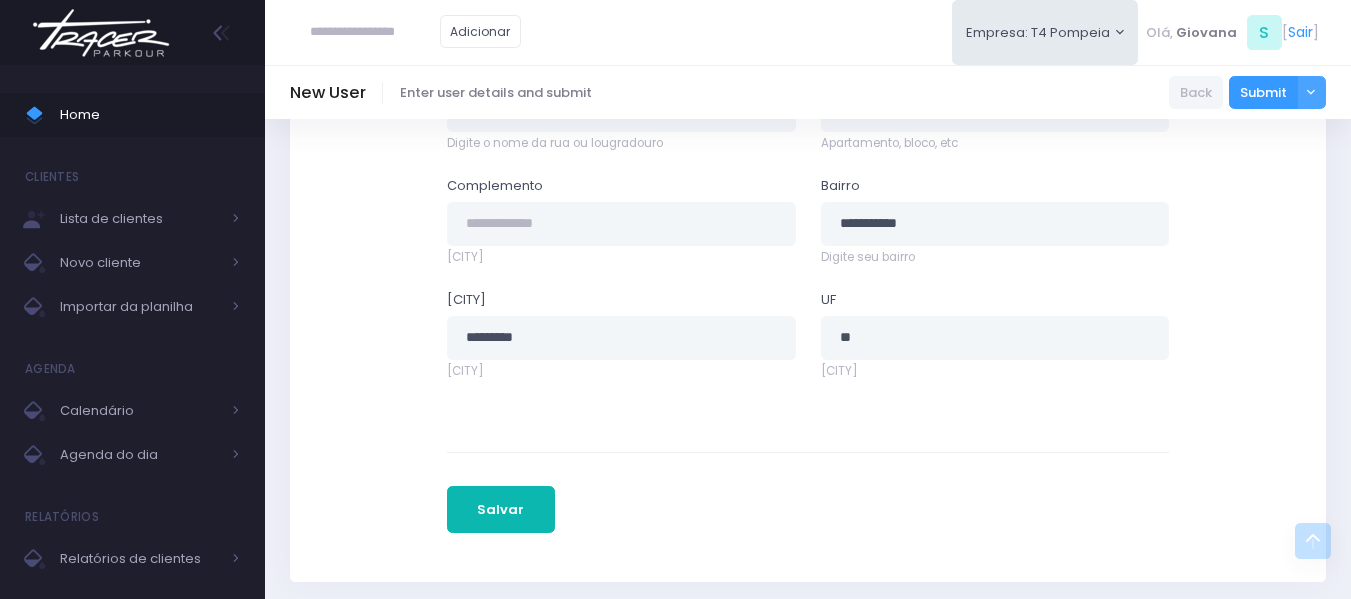 click on "Salvar" at bounding box center (501, 510) 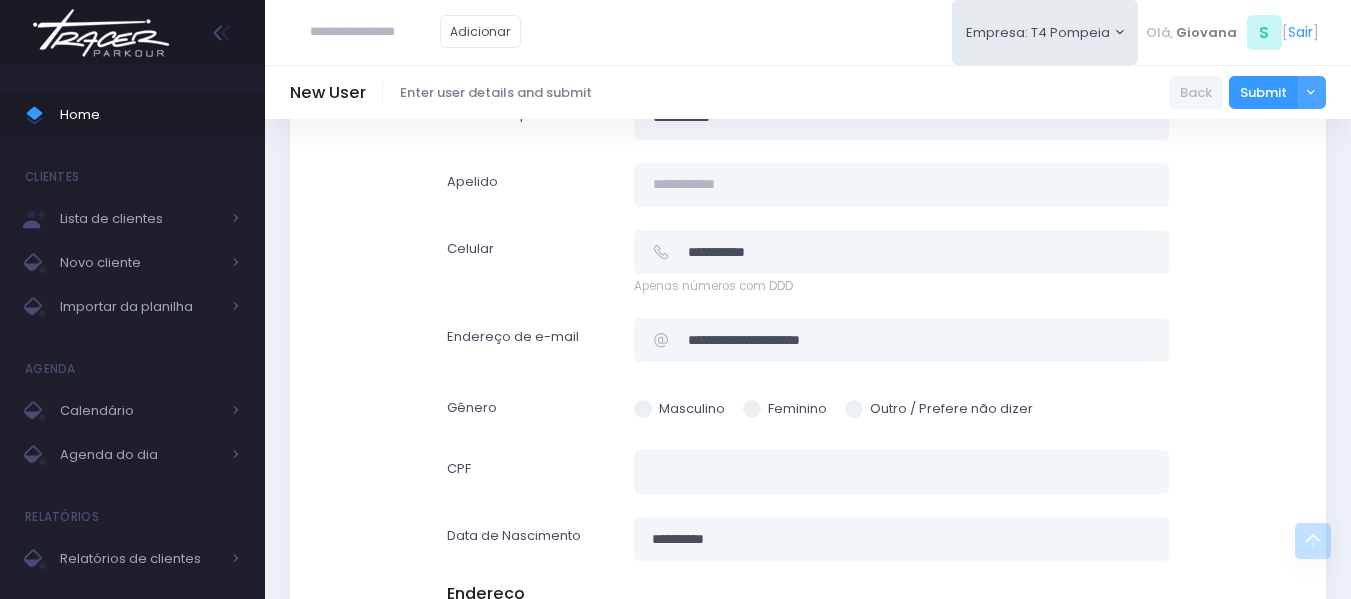 scroll, scrollTop: 100, scrollLeft: 0, axis: vertical 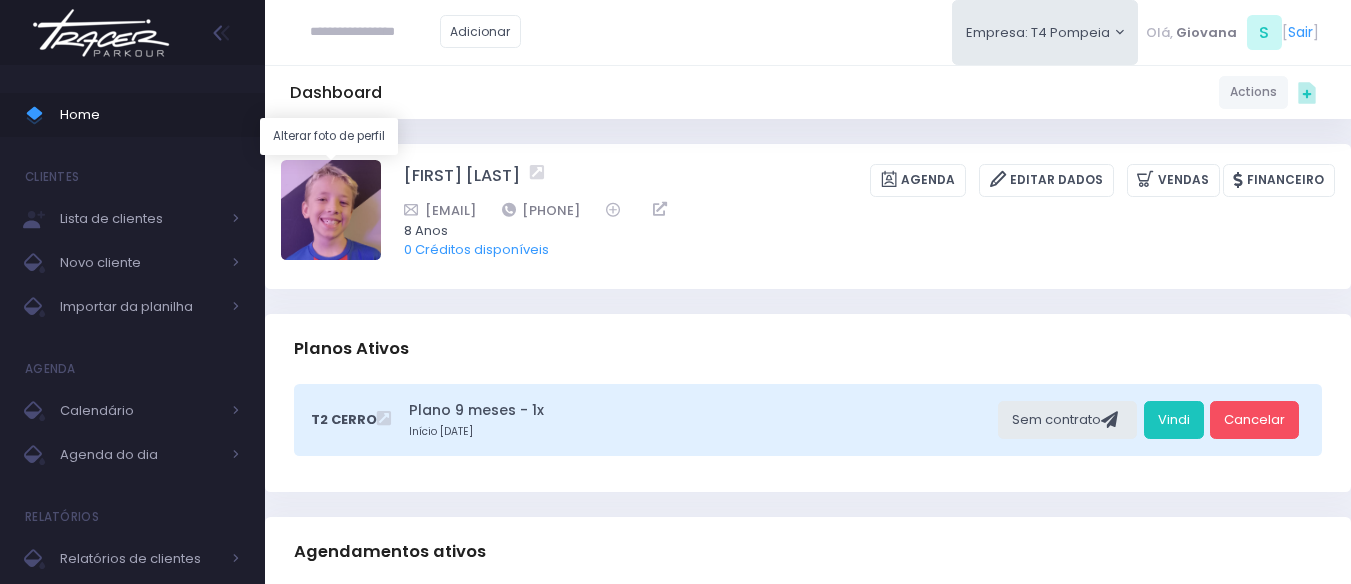 click at bounding box center [331, 210] 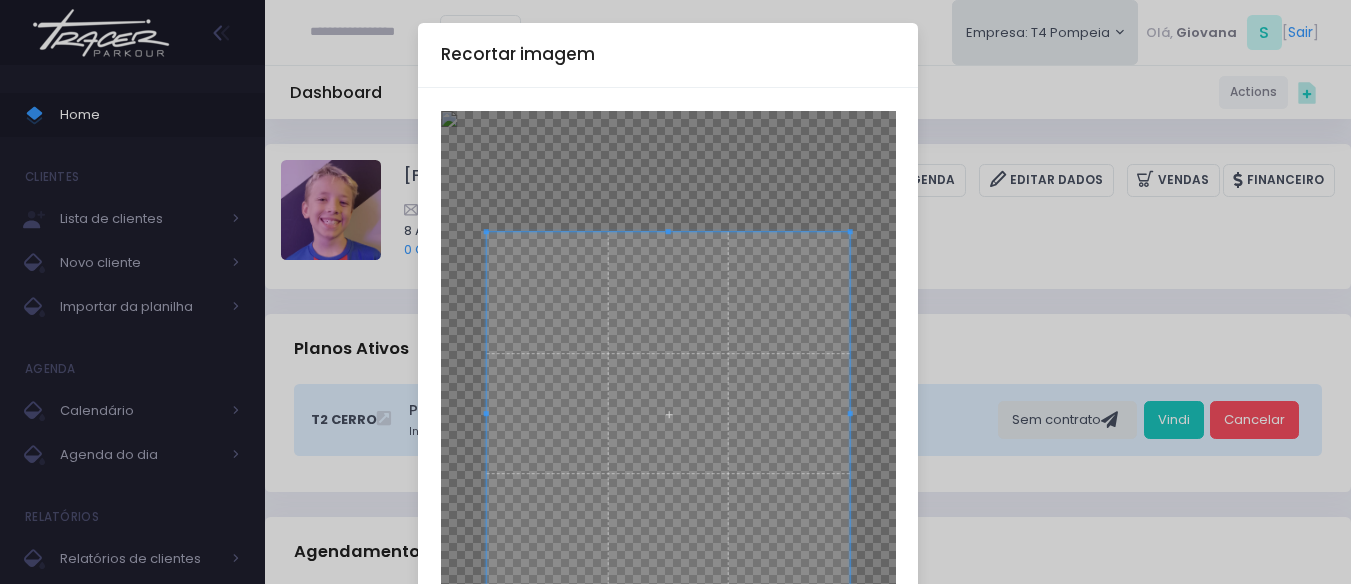 click at bounding box center (668, 414) 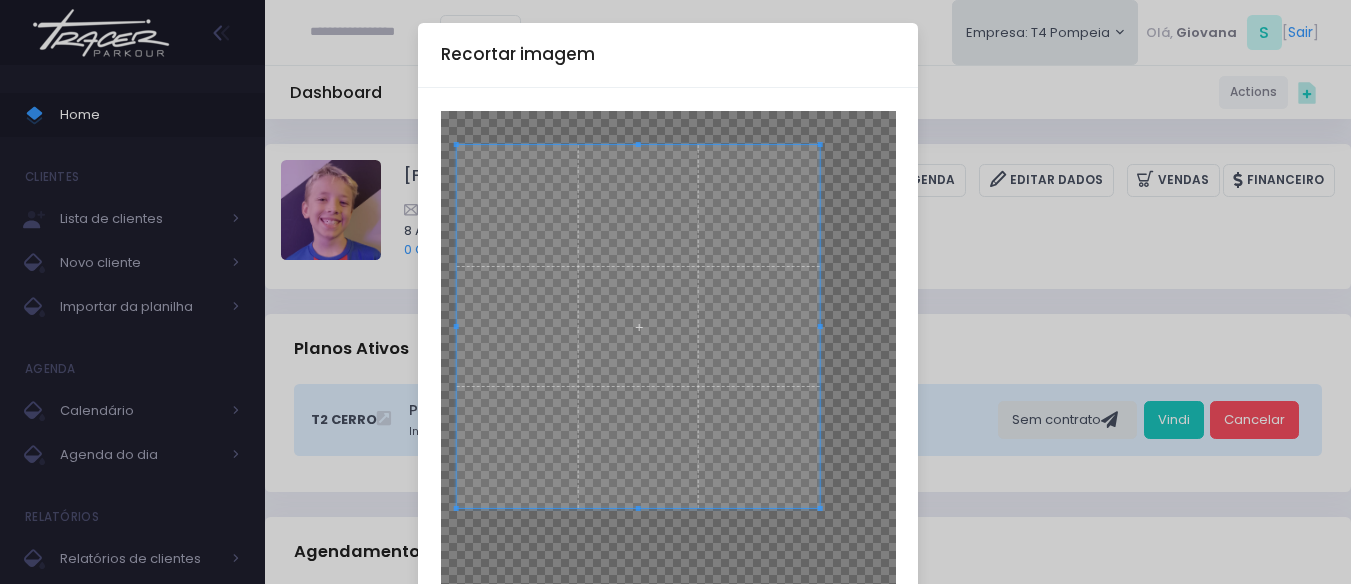 click at bounding box center [638, 327] 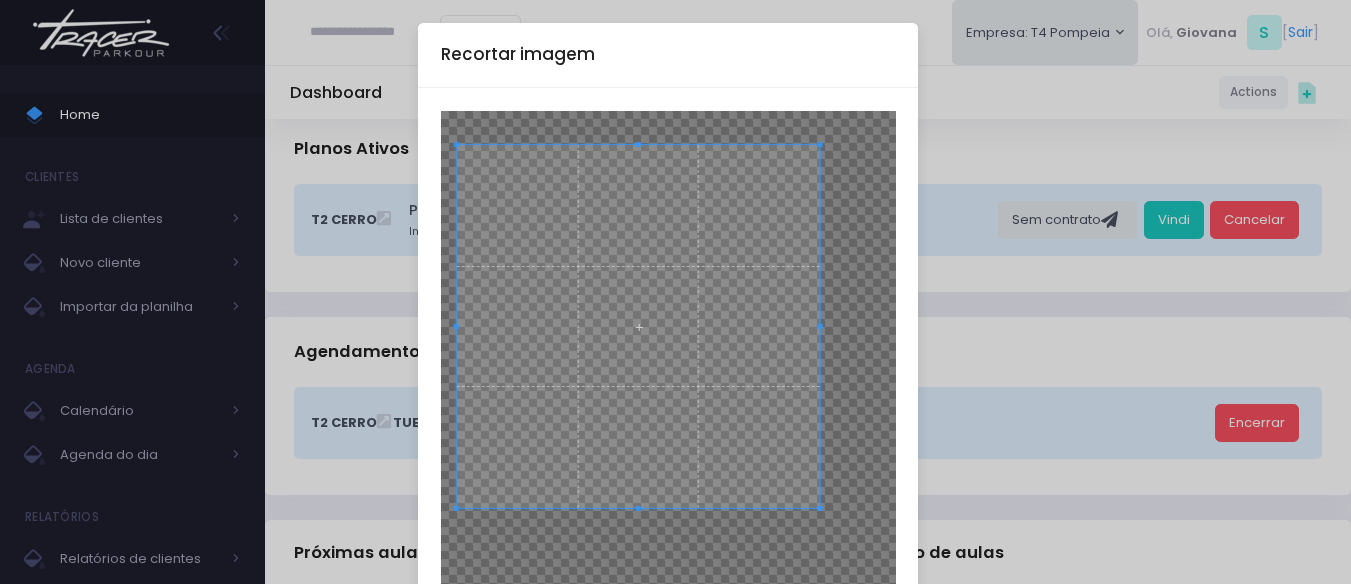 scroll, scrollTop: 263, scrollLeft: 0, axis: vertical 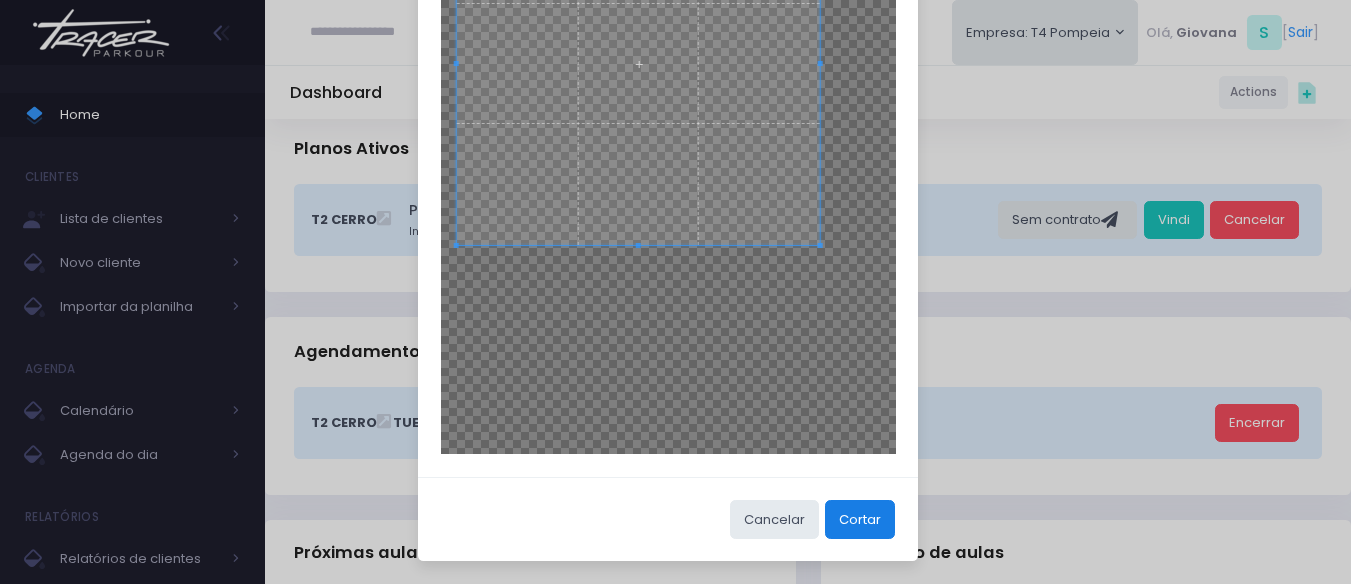 click on "Cortar" at bounding box center [860, 519] 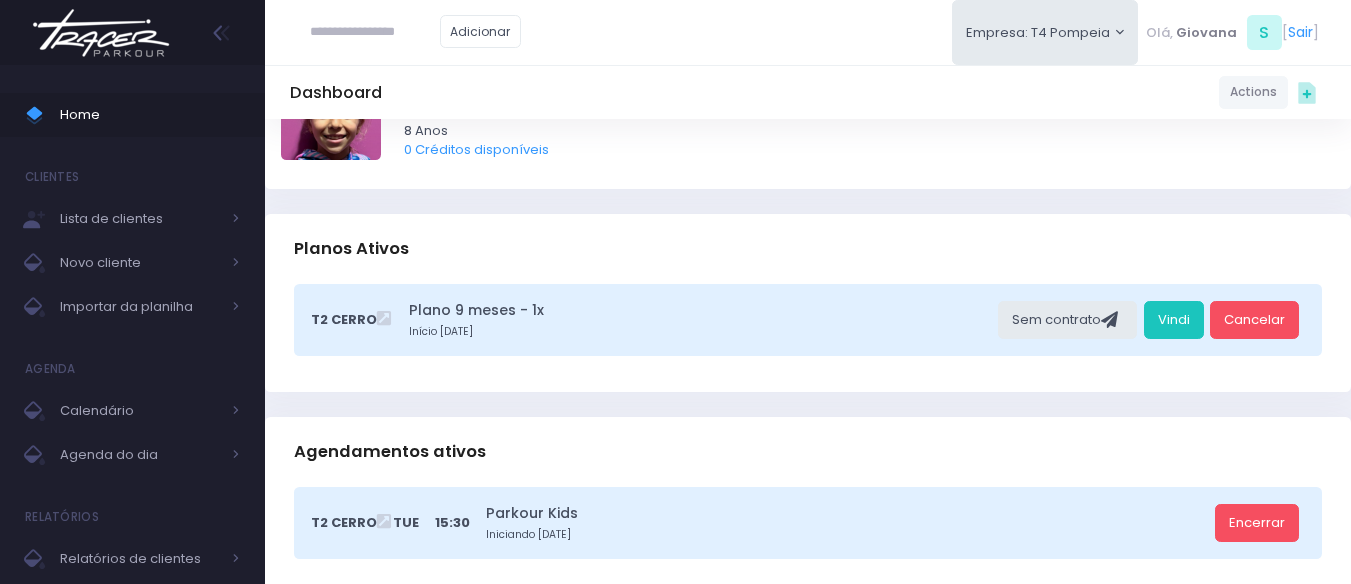 scroll, scrollTop: 0, scrollLeft: 0, axis: both 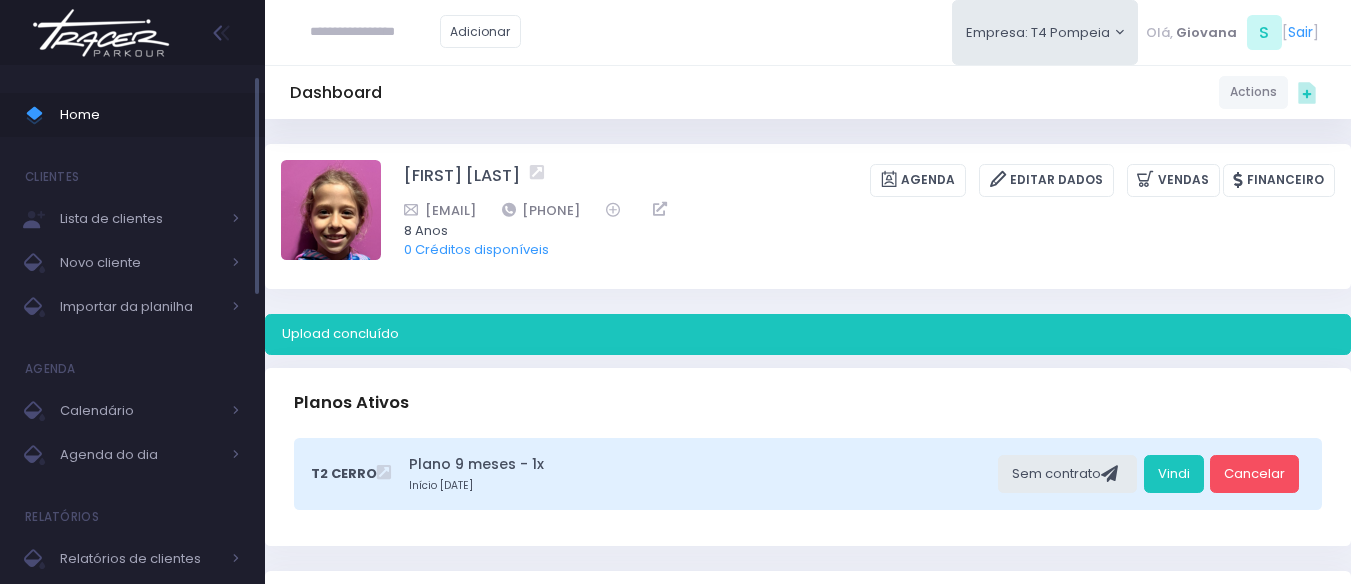 click on "Home" at bounding box center [150, 115] 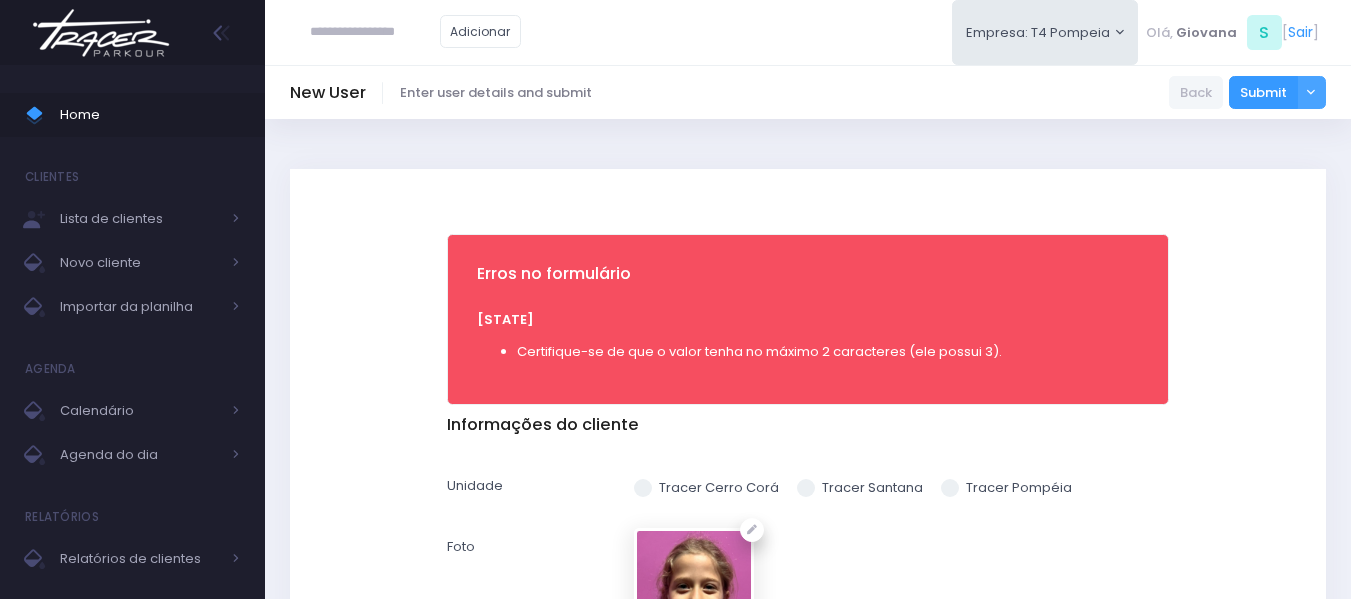 scroll, scrollTop: 100, scrollLeft: 0, axis: vertical 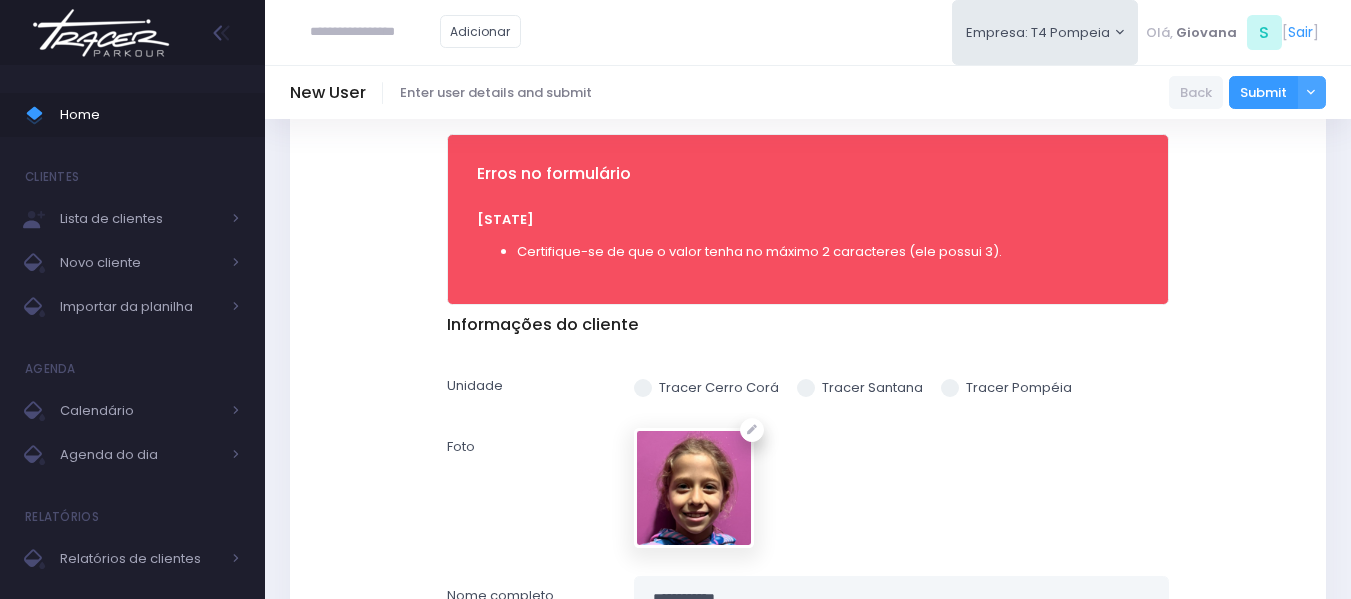 click at bounding box center [950, 388] 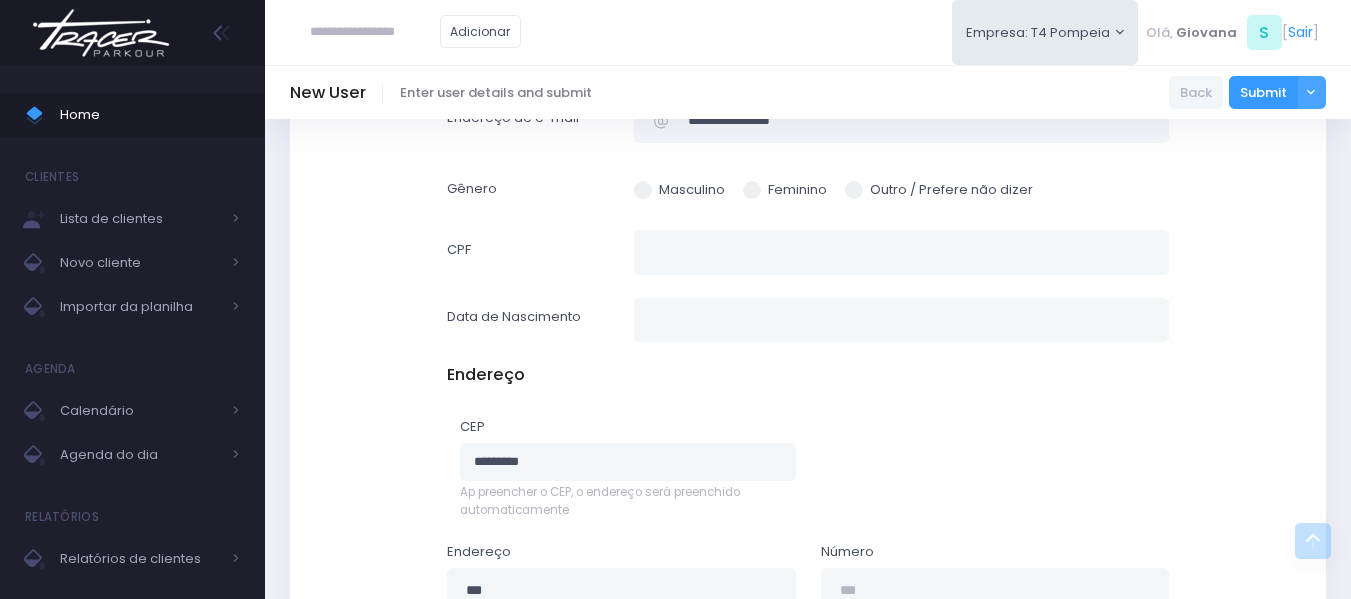 scroll, scrollTop: 1000, scrollLeft: 0, axis: vertical 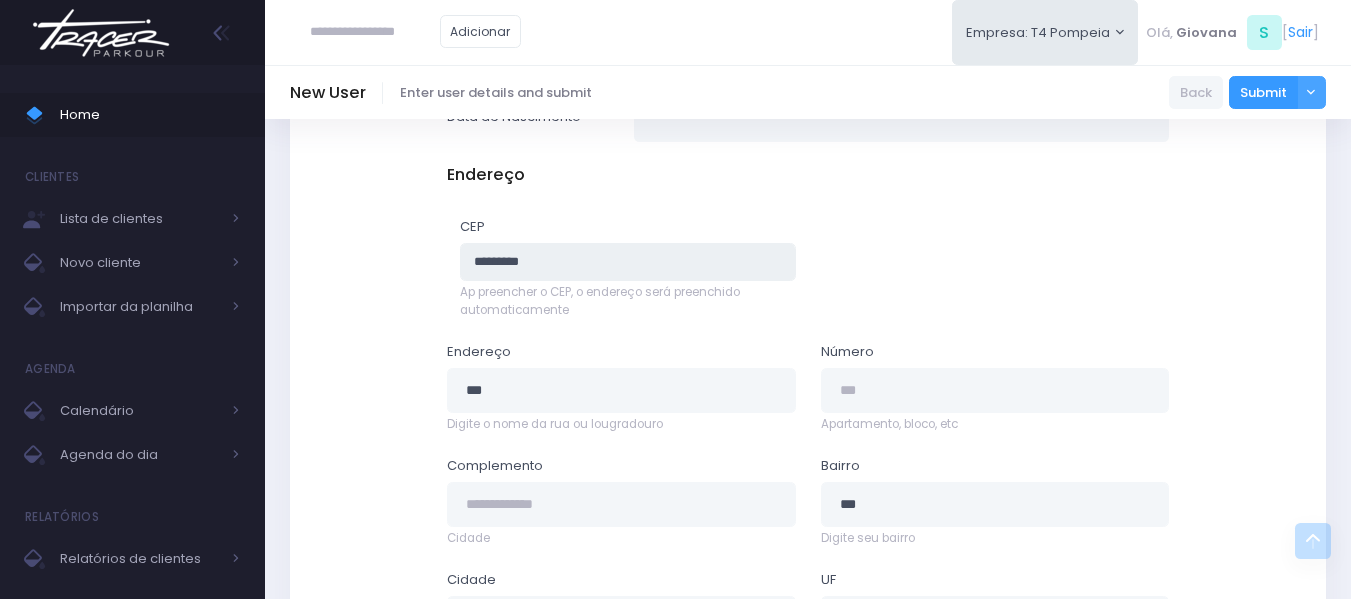 click on "*********" at bounding box center (628, 262) 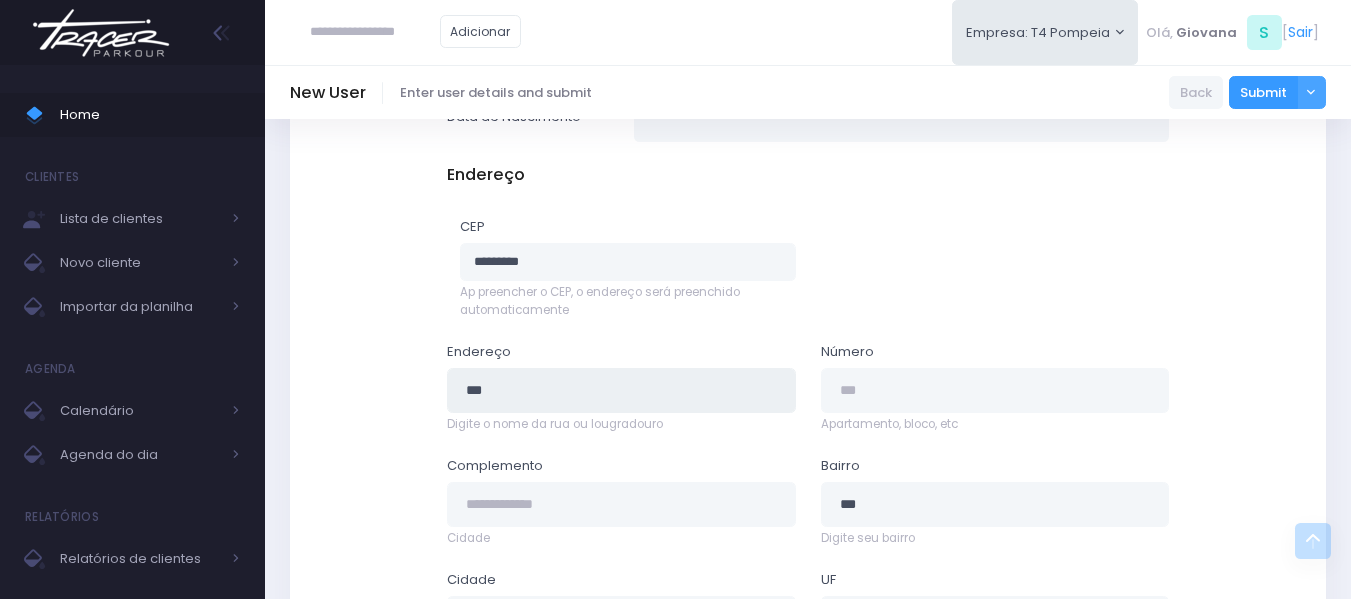 click on "***" at bounding box center (621, 390) 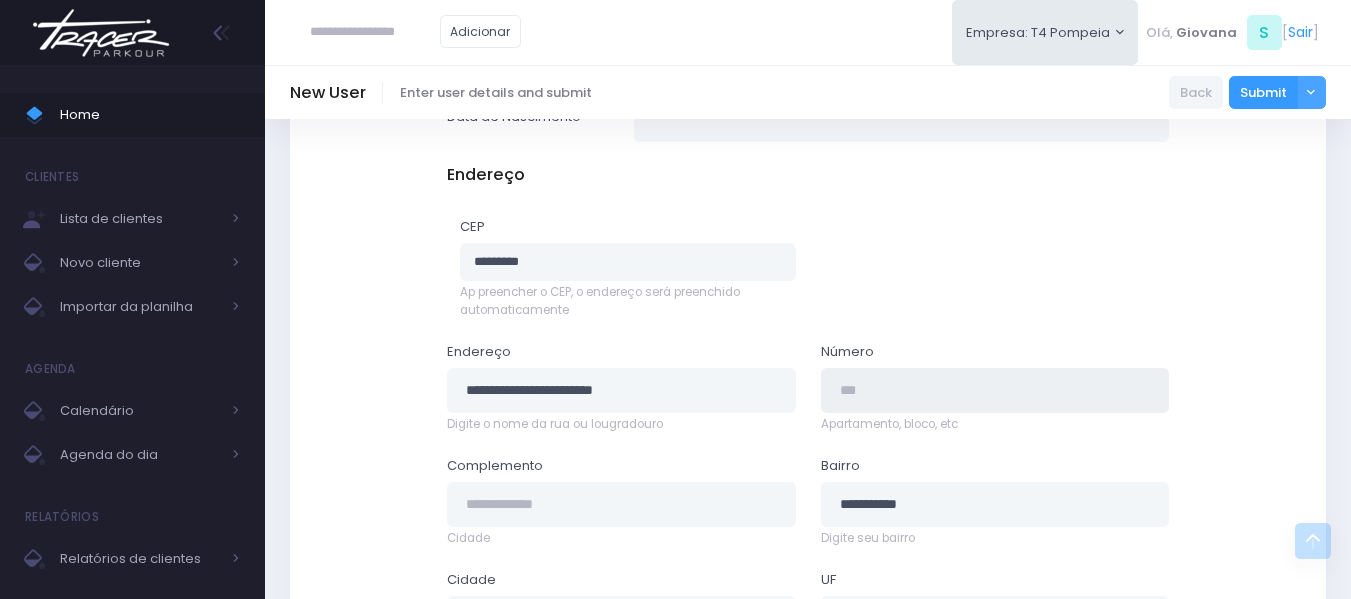 click at bounding box center [995, 390] 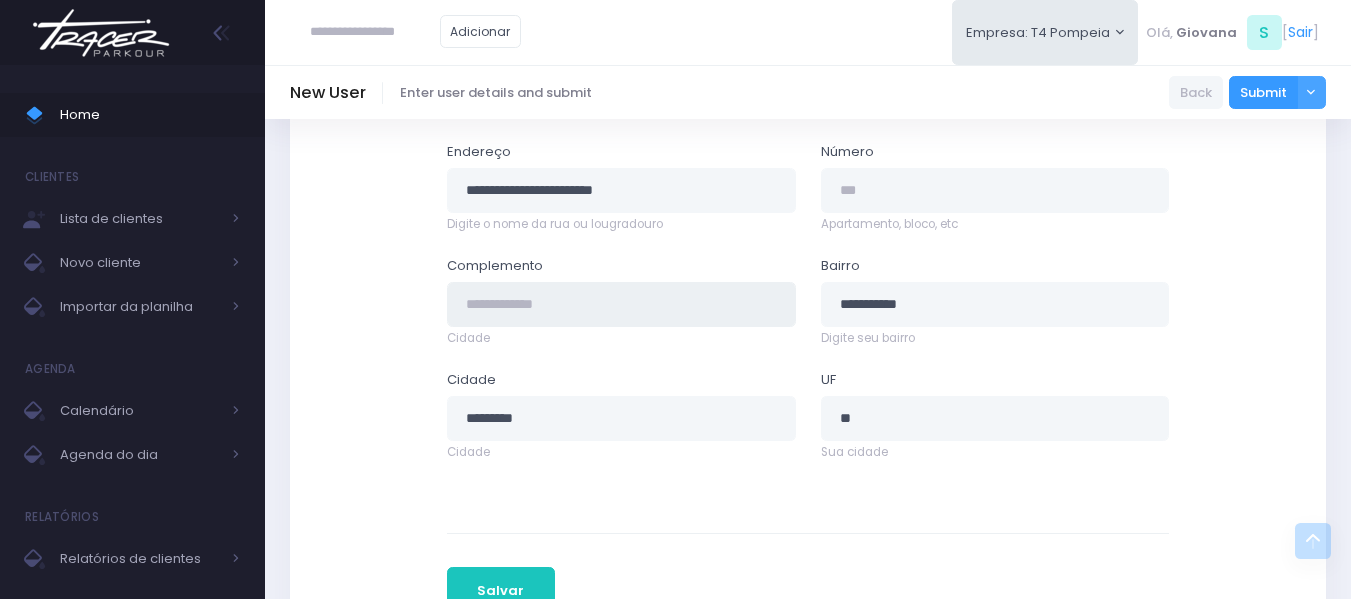 click at bounding box center [621, 304] 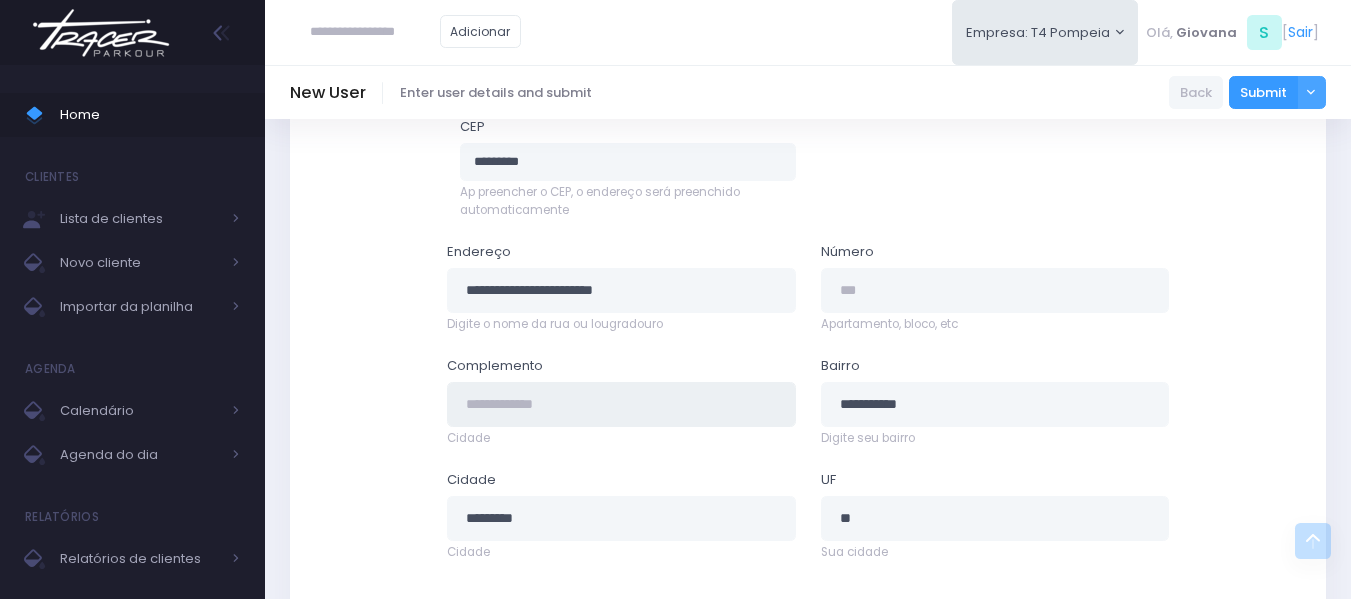 scroll, scrollTop: 1379, scrollLeft: 0, axis: vertical 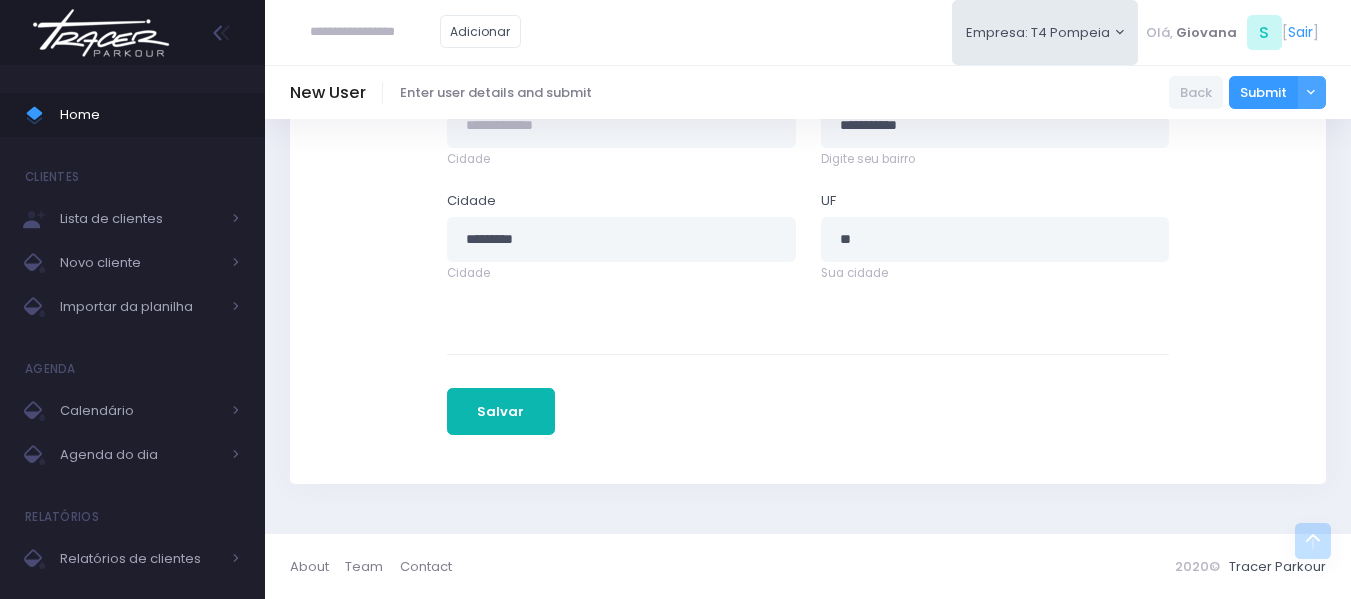 click on "Salvar" at bounding box center [501, 412] 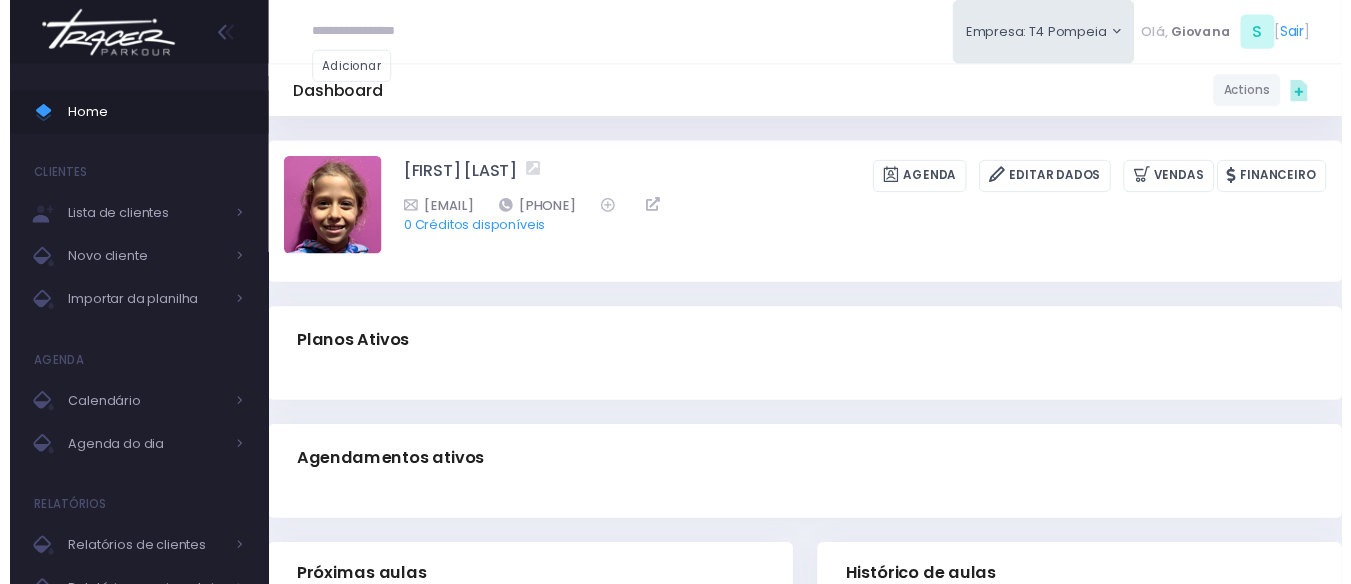 scroll, scrollTop: 0, scrollLeft: 0, axis: both 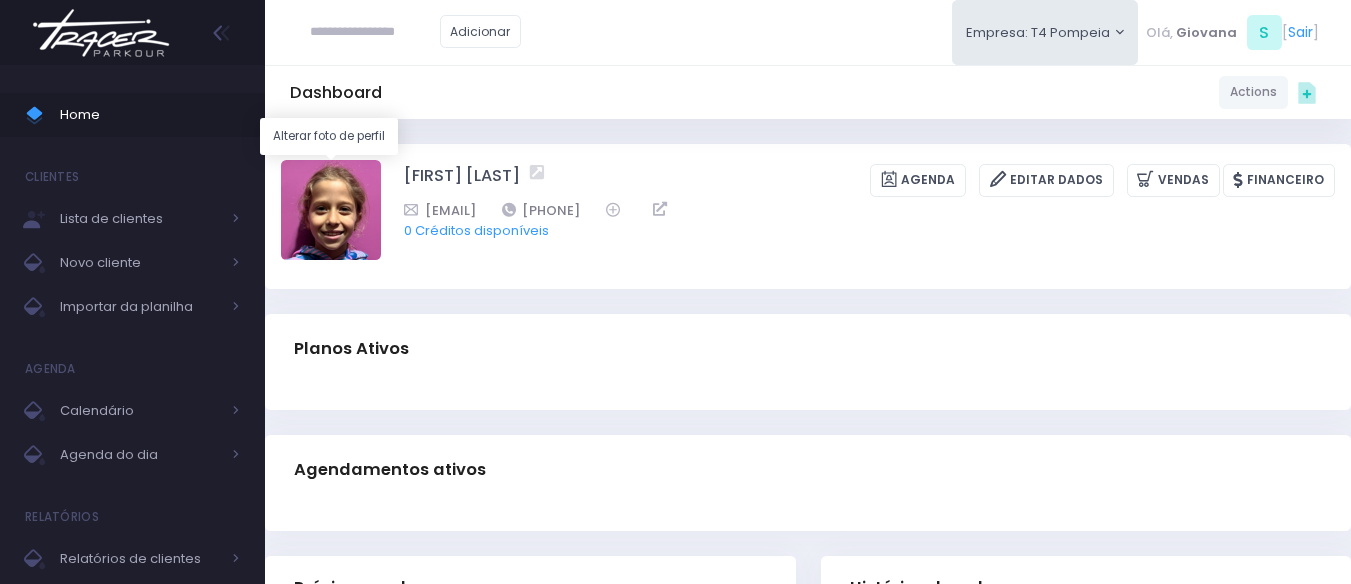 click at bounding box center (331, 210) 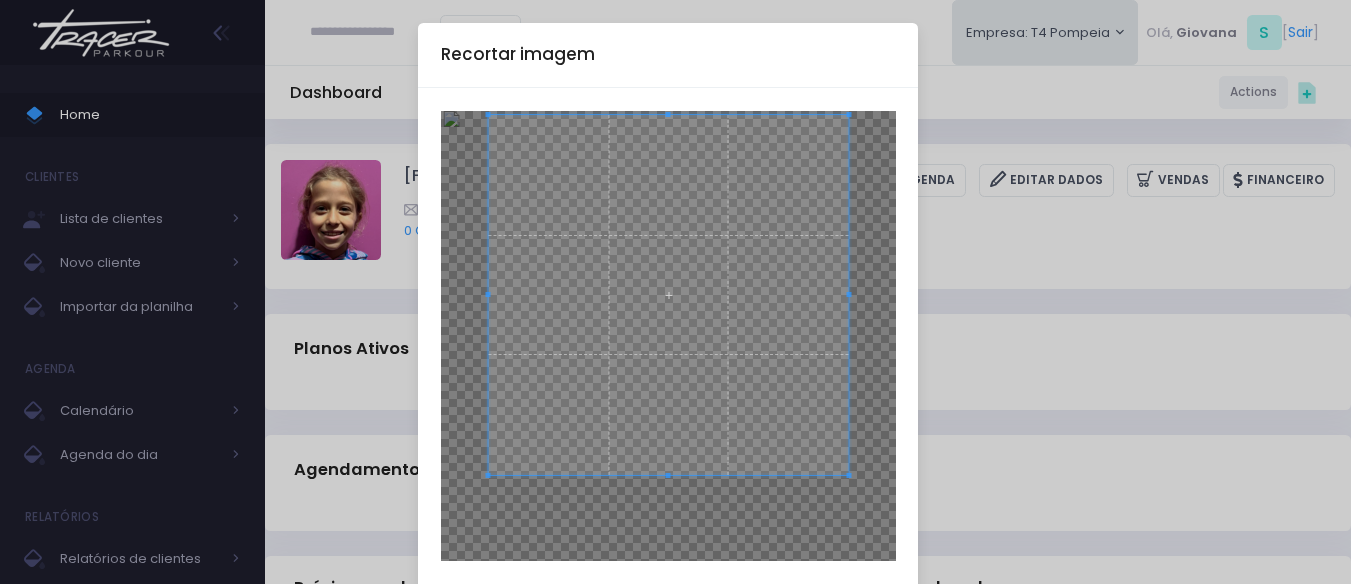 click at bounding box center (668, 295) 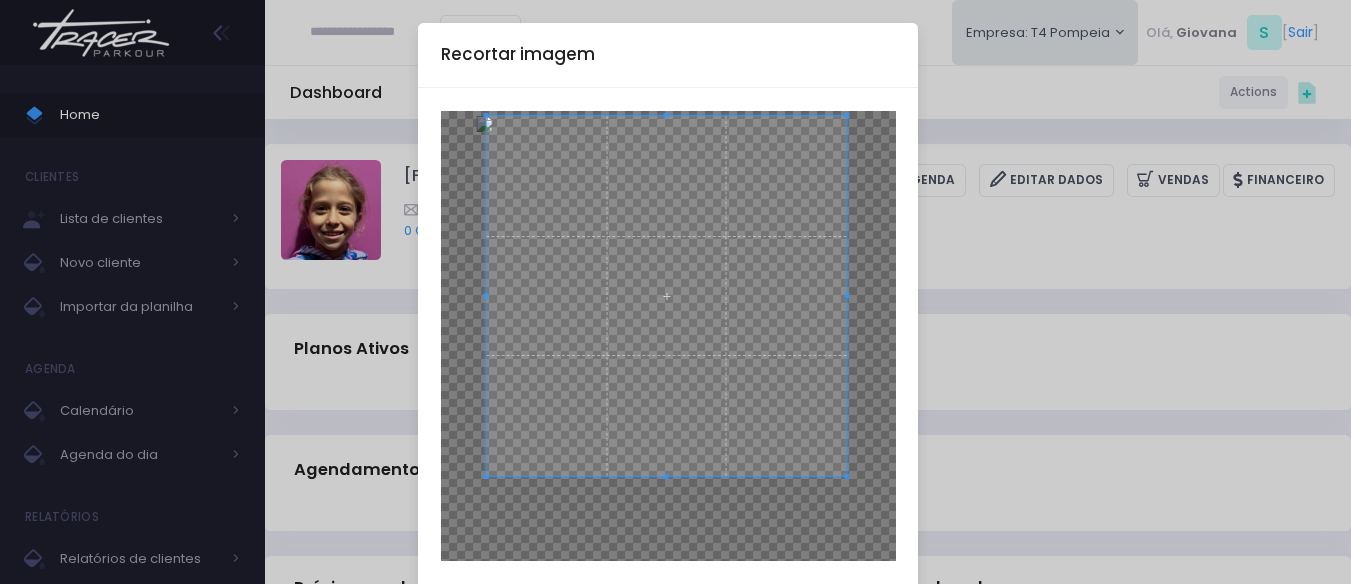 click at bounding box center [666, 296] 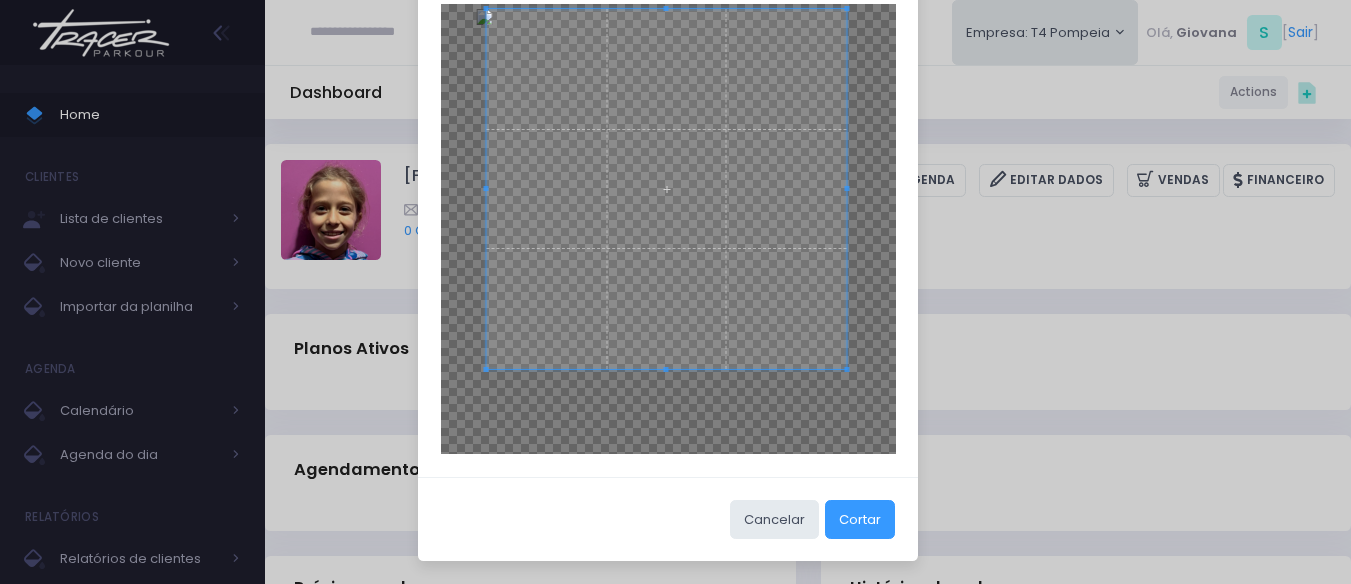 scroll, scrollTop: 100, scrollLeft: 0, axis: vertical 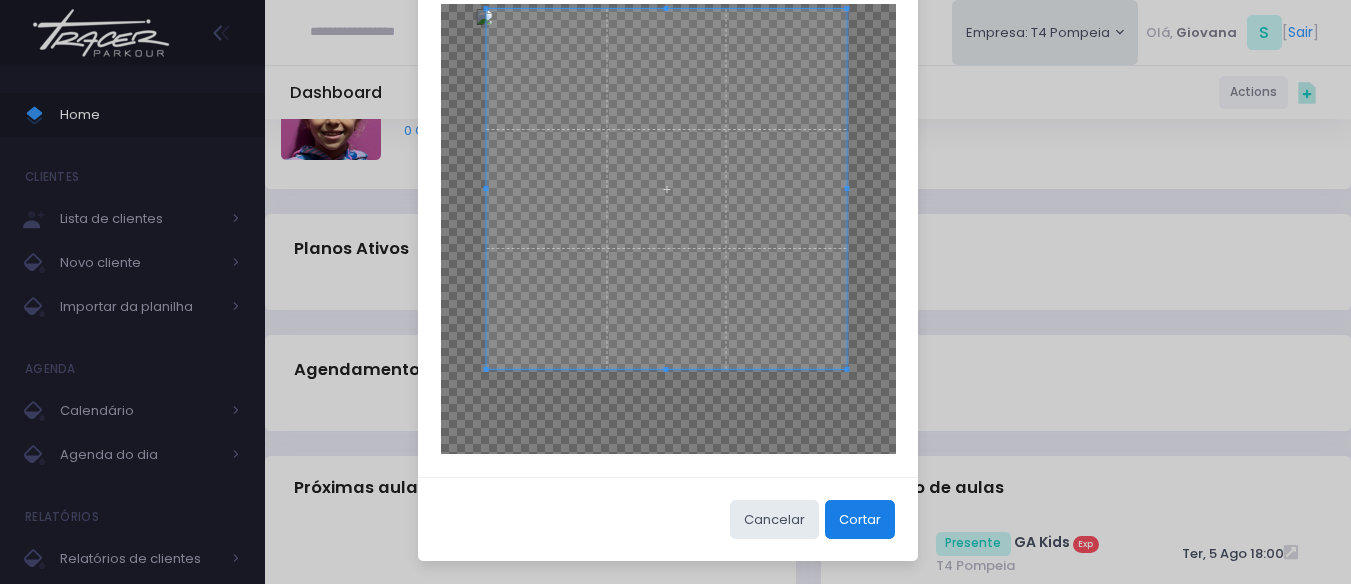 click on "Cortar" at bounding box center (860, 519) 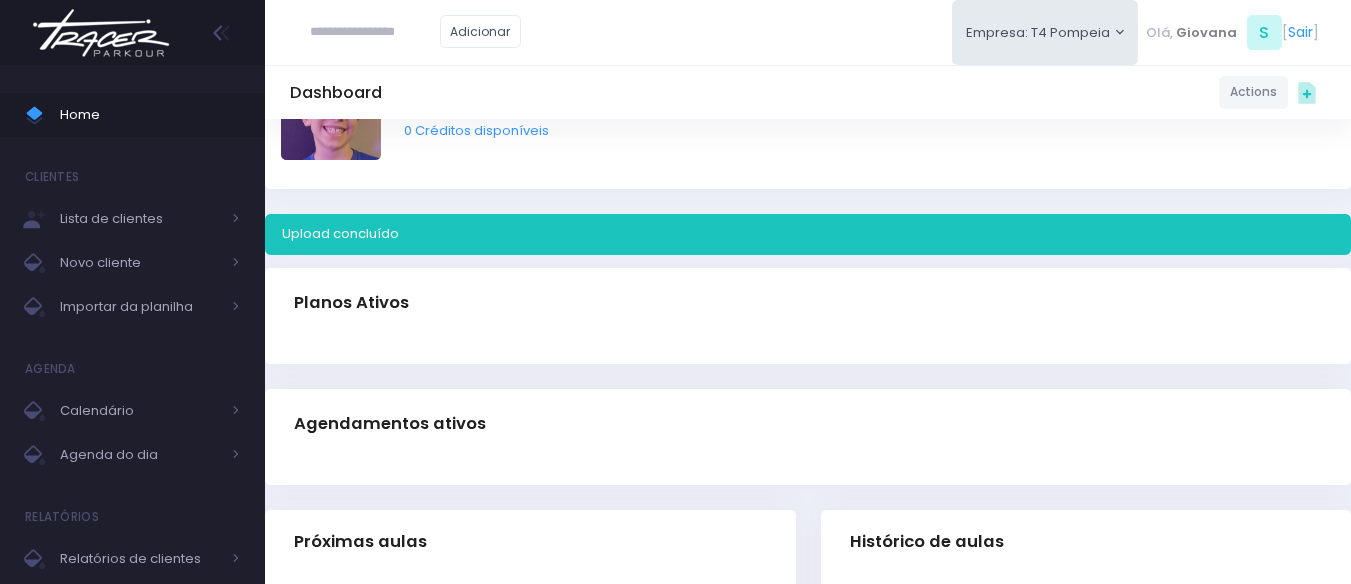 scroll, scrollTop: 0, scrollLeft: 0, axis: both 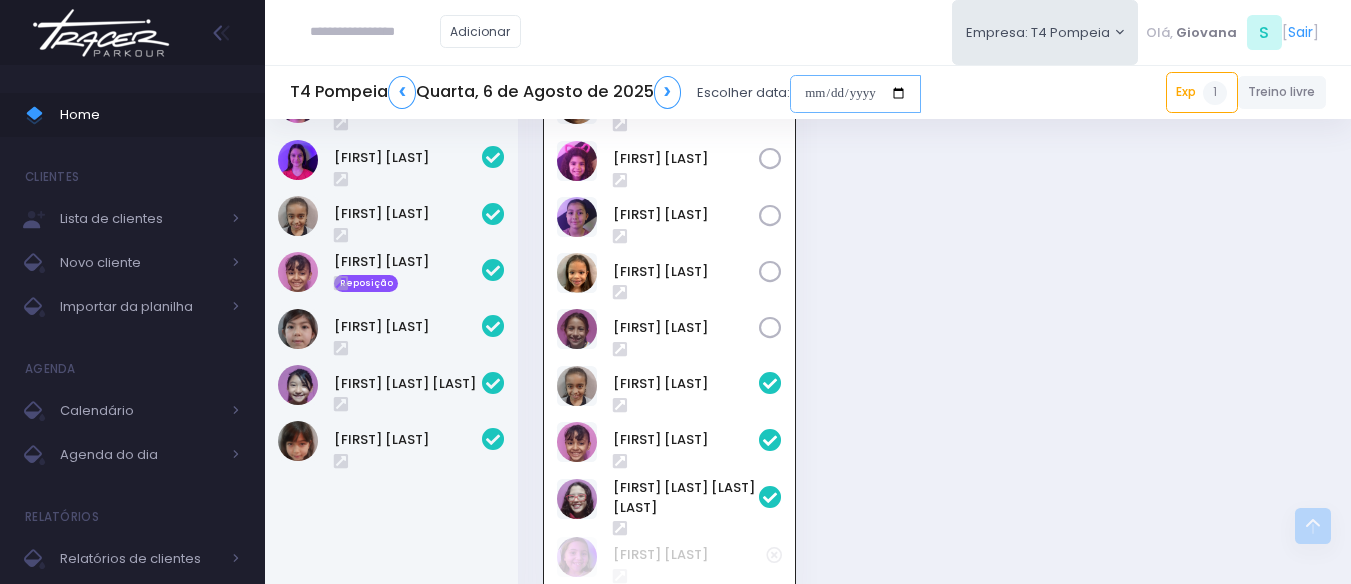 click at bounding box center [855, 94] 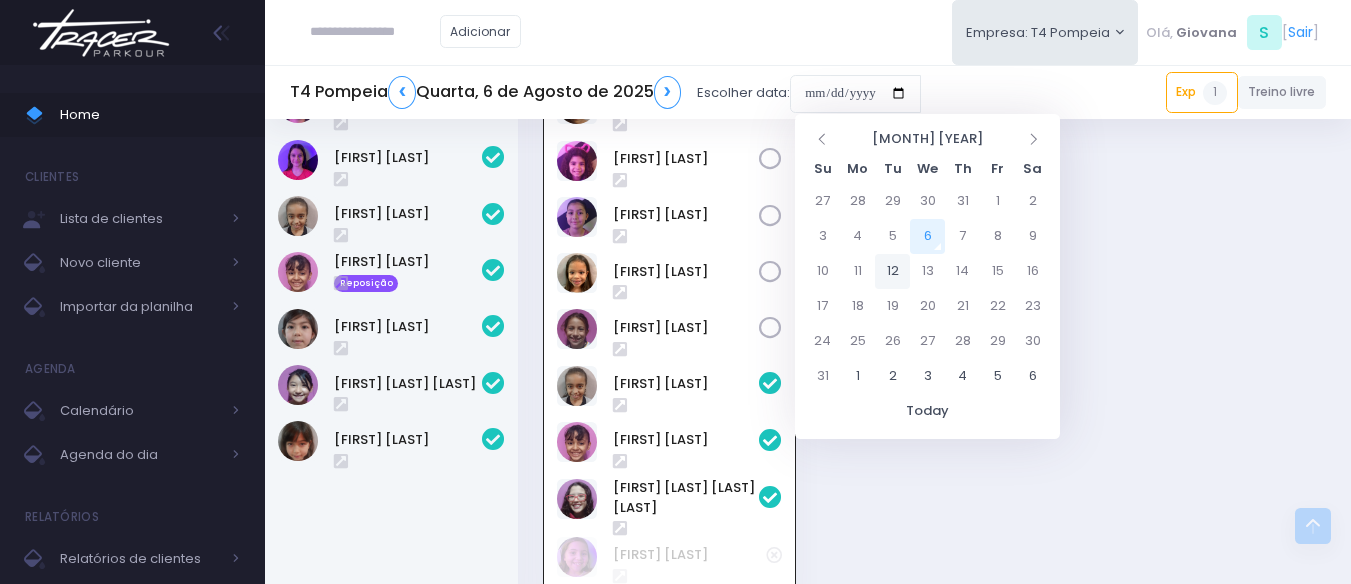 click on "12" at bounding box center (892, 271) 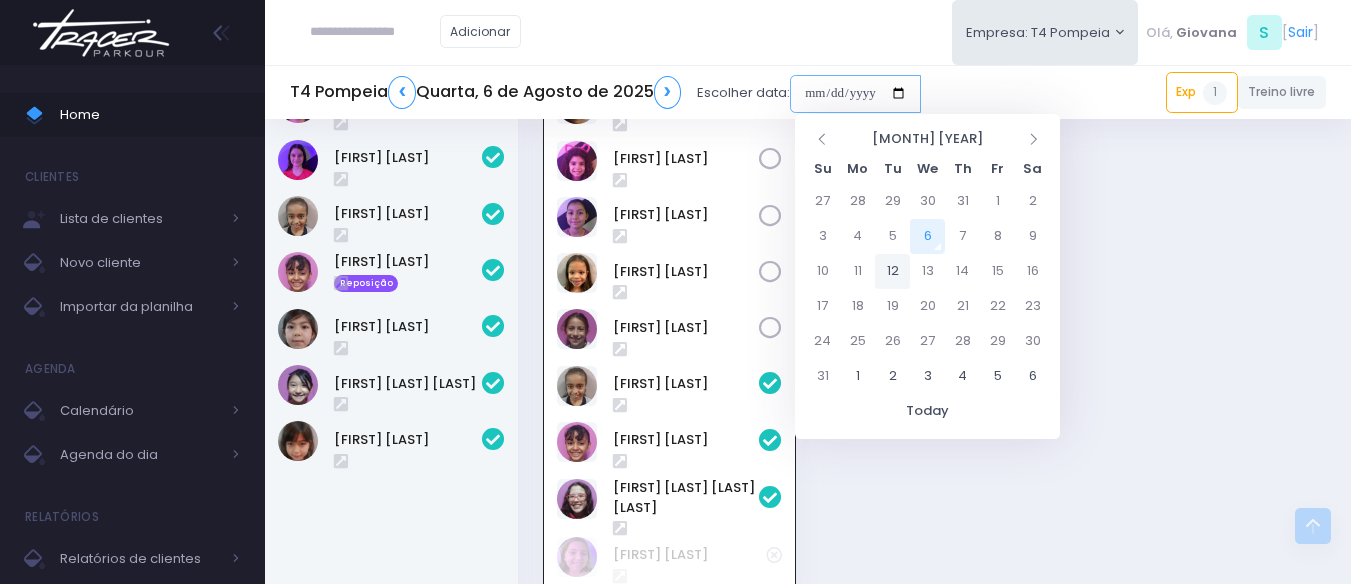 type on "**********" 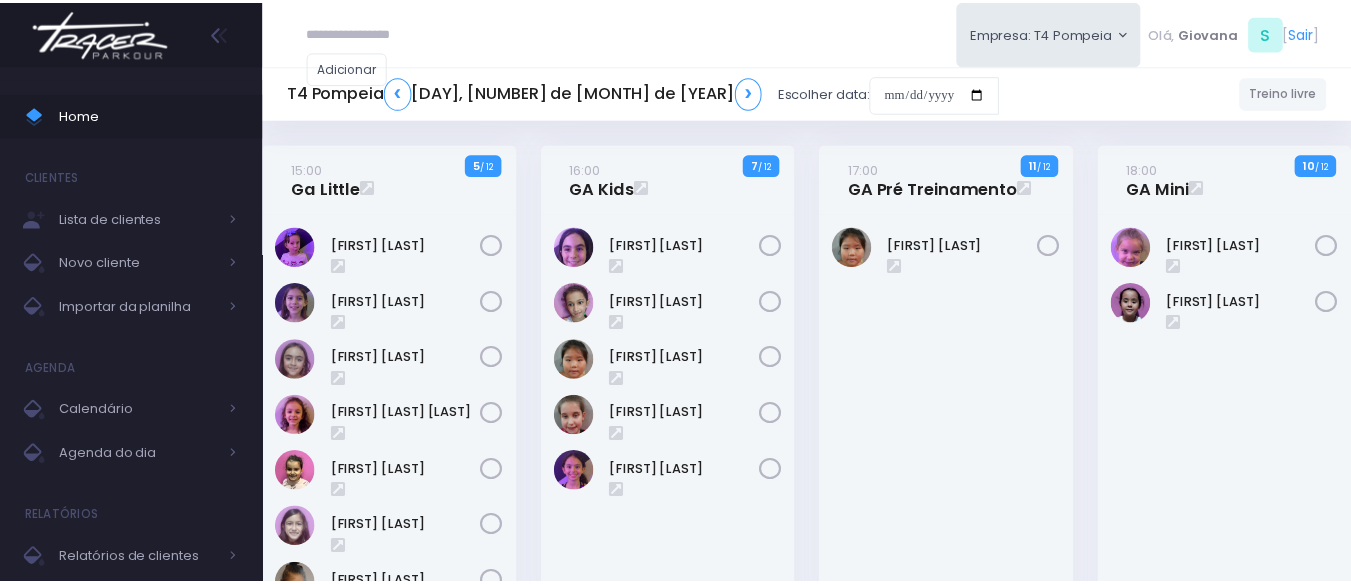 scroll, scrollTop: 0, scrollLeft: 0, axis: both 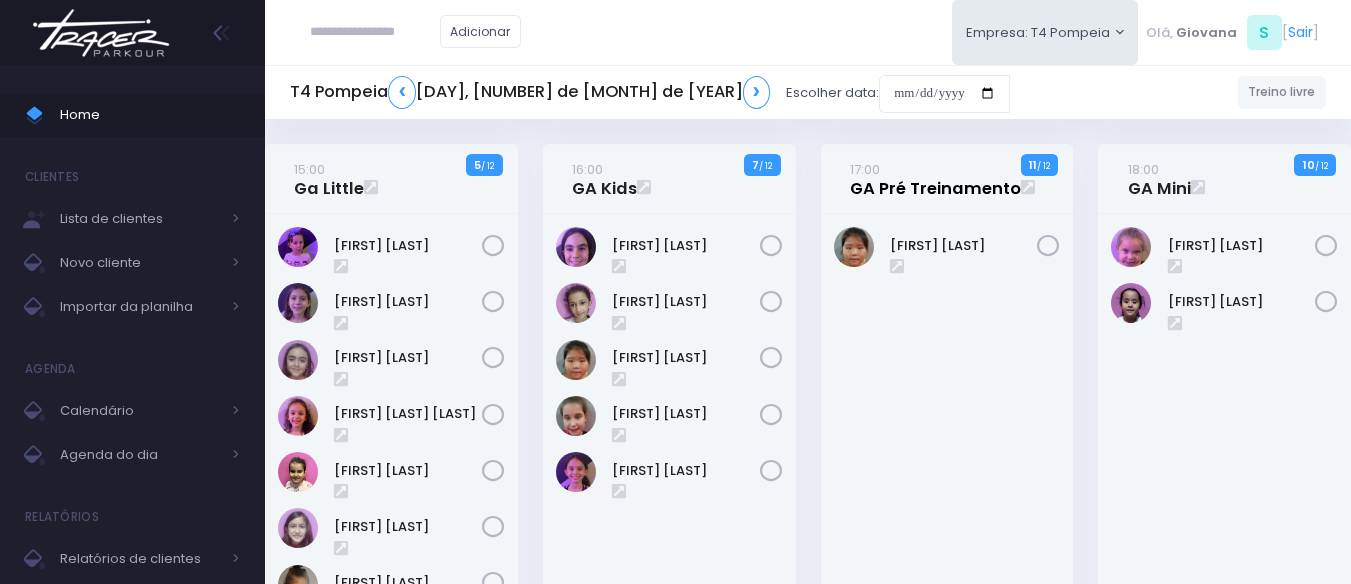 click on "17:00 GA Pré Treinamento" at bounding box center (935, 179) 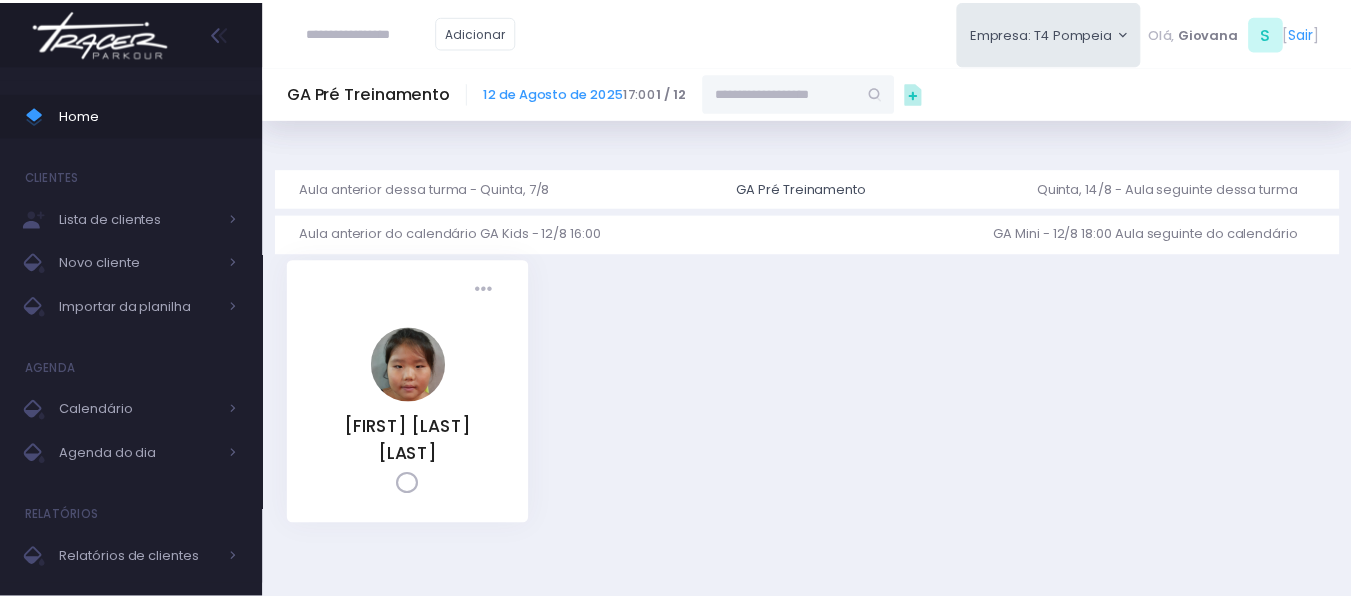 scroll, scrollTop: 0, scrollLeft: 0, axis: both 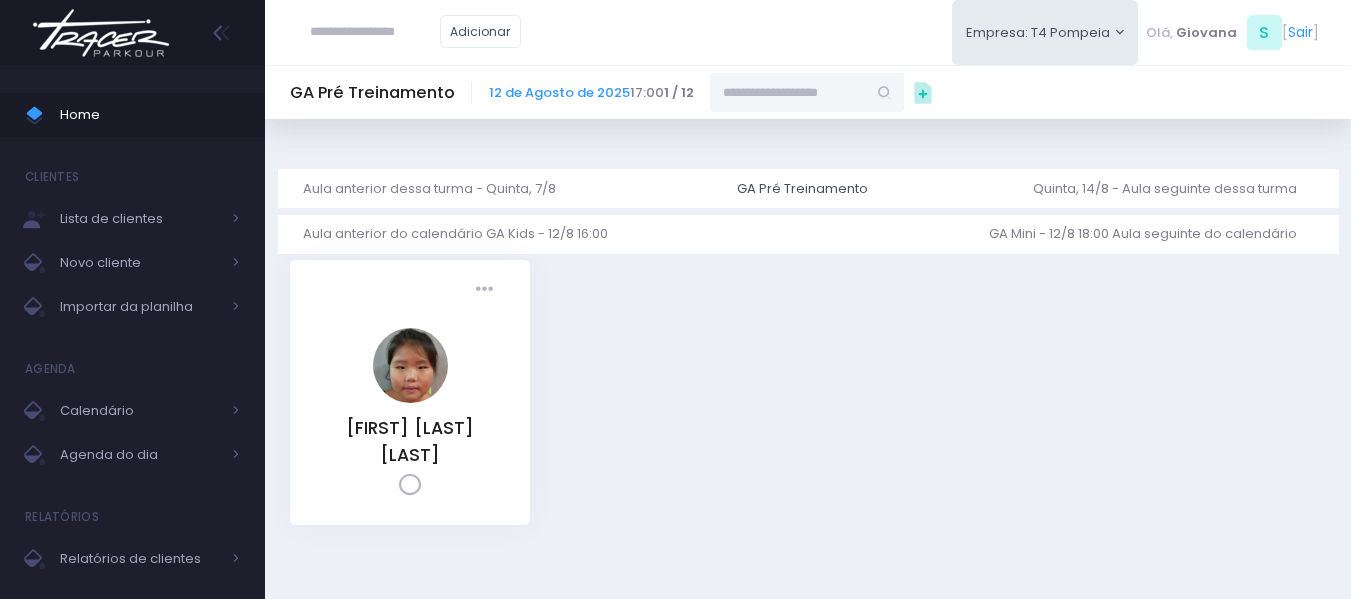 click at bounding box center (788, 92) 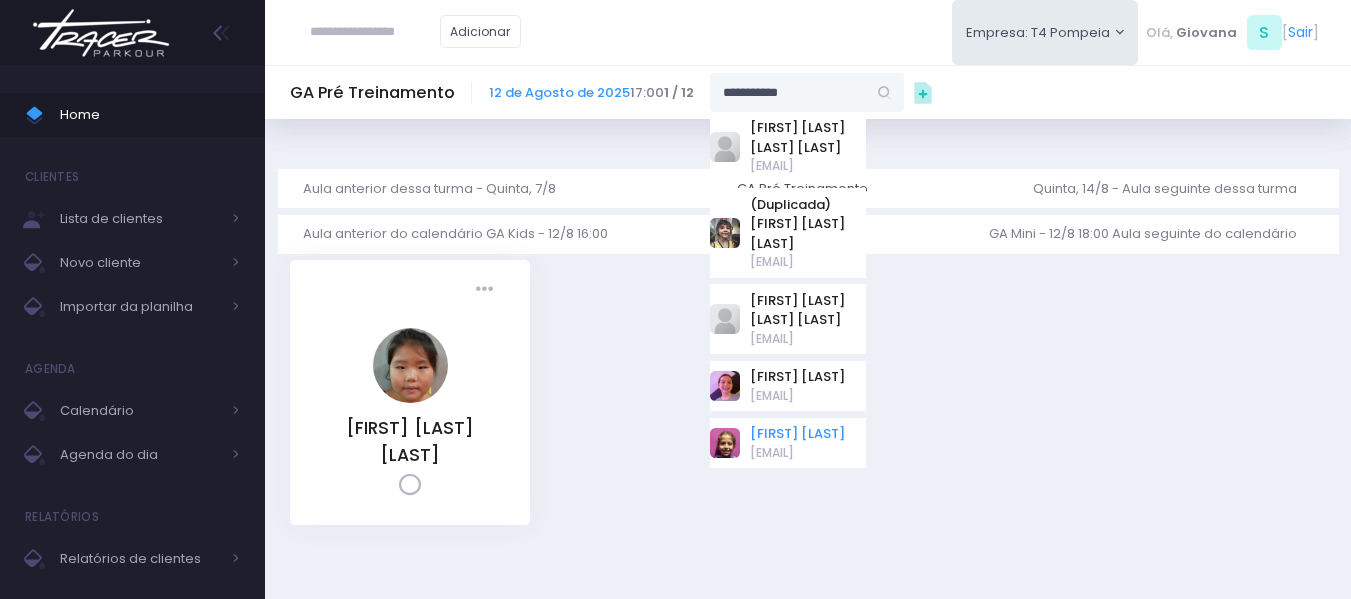 click on "Julia Gomes" at bounding box center [797, 434] 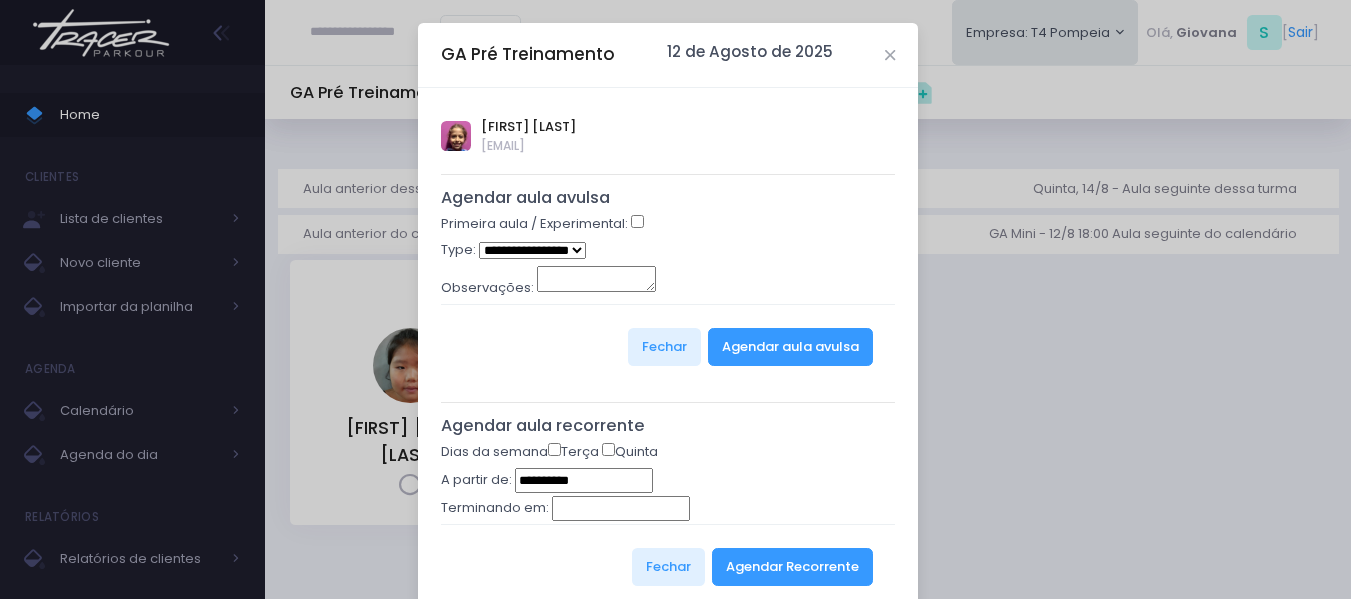 type on "**********" 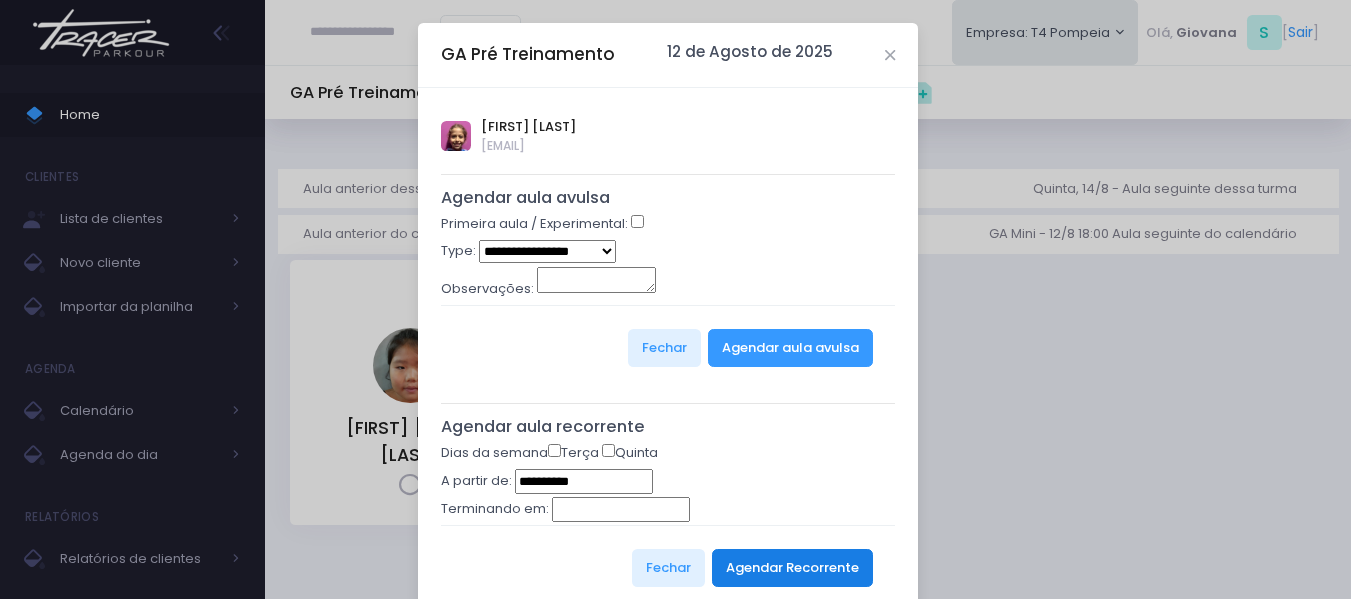 click on "Agendar Recorrente" at bounding box center (792, 568) 